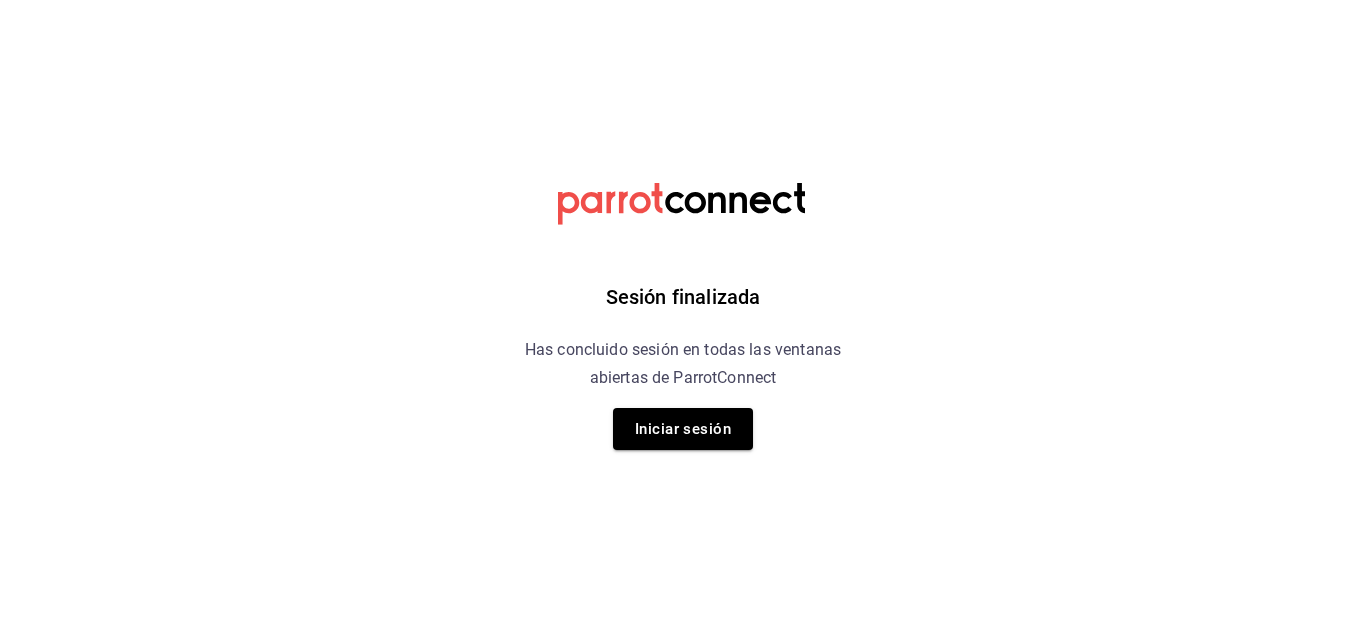 scroll, scrollTop: 0, scrollLeft: 0, axis: both 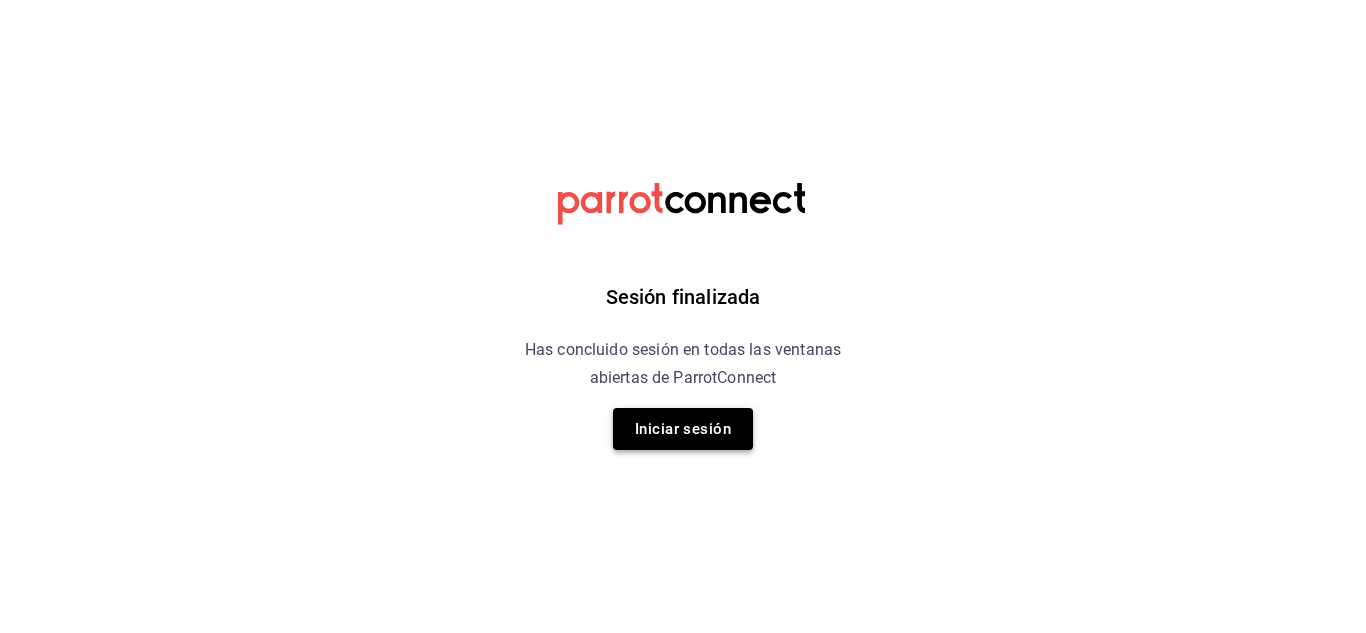 click on "Iniciar sesión" at bounding box center [683, 429] 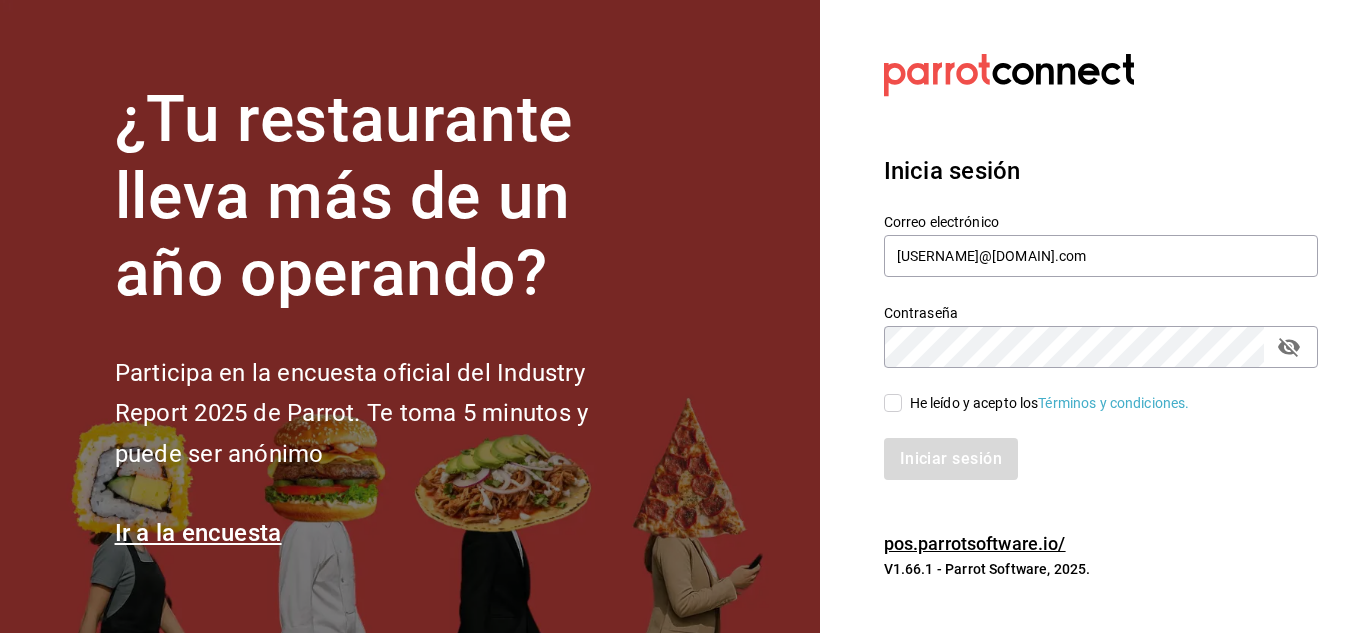 click on "He leído y acepto los  Términos y condiciones." at bounding box center (893, 403) 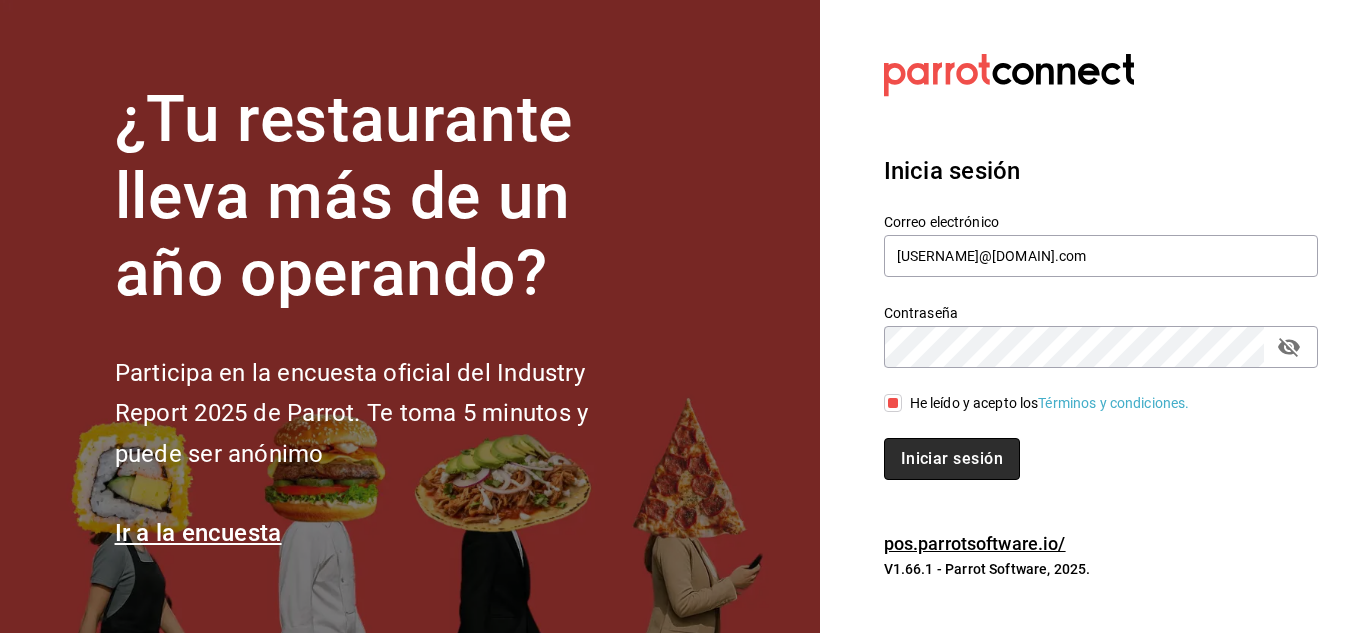 click on "Iniciar sesión" at bounding box center (952, 459) 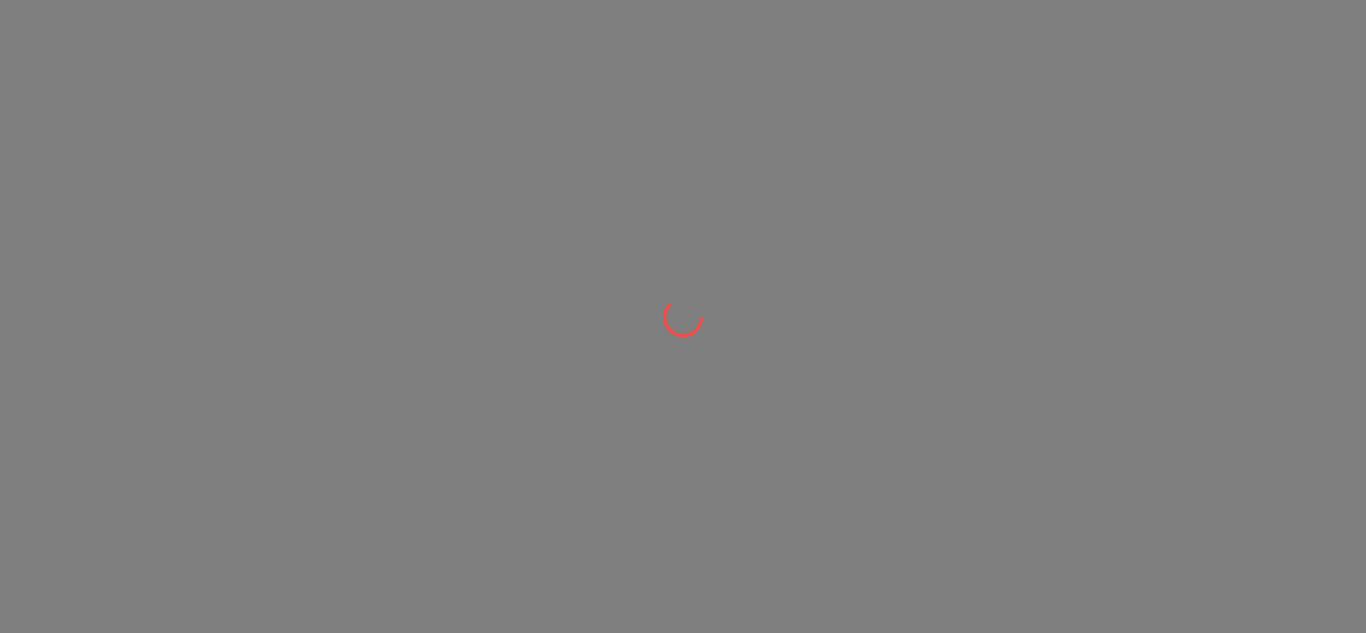 scroll, scrollTop: 0, scrollLeft: 0, axis: both 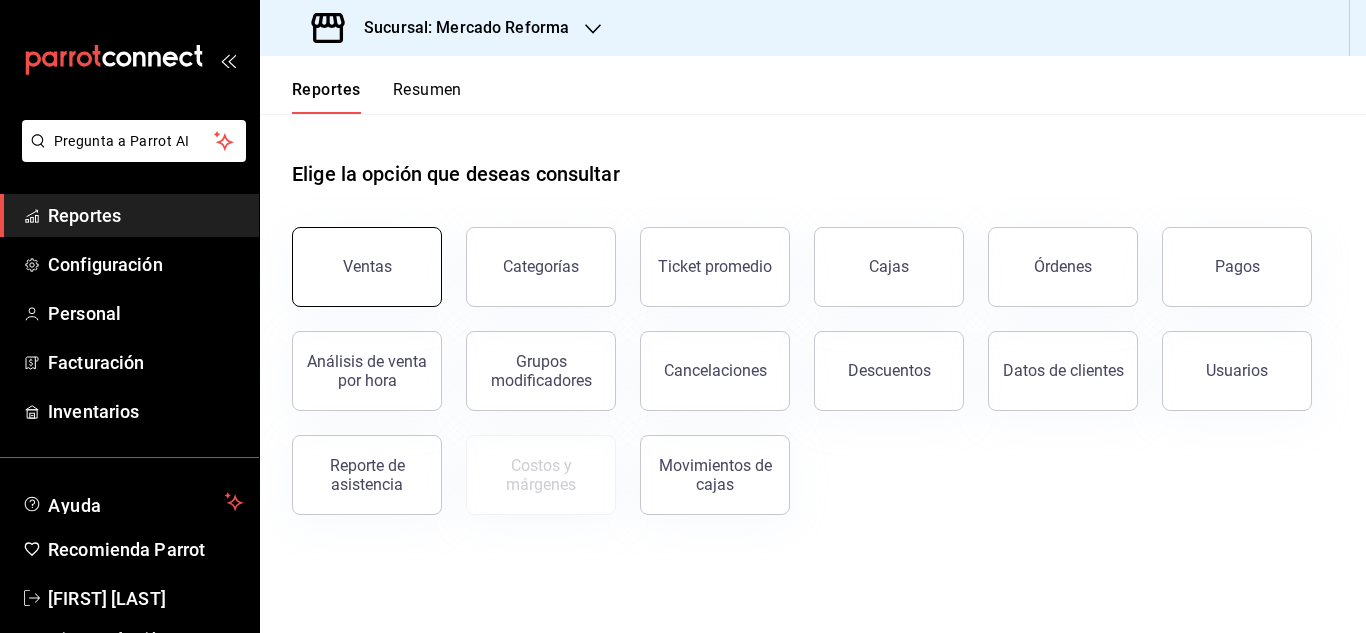 click on "Ventas" at bounding box center [367, 267] 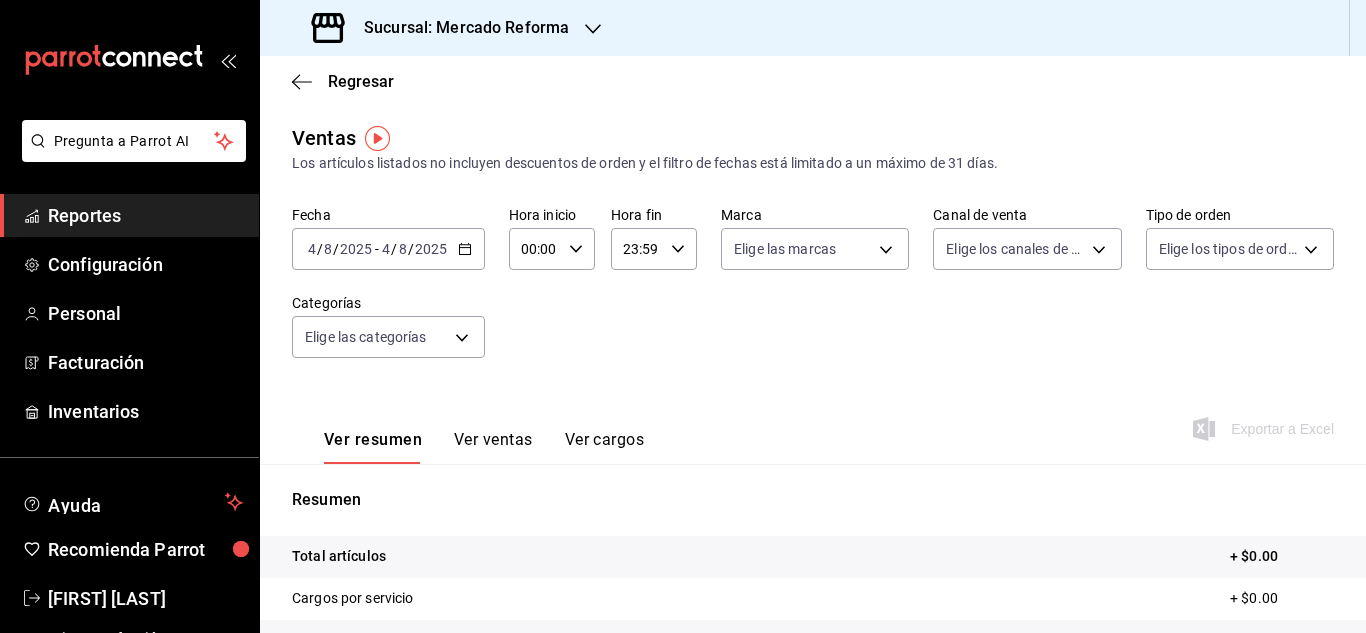 click on "4" at bounding box center [312, 249] 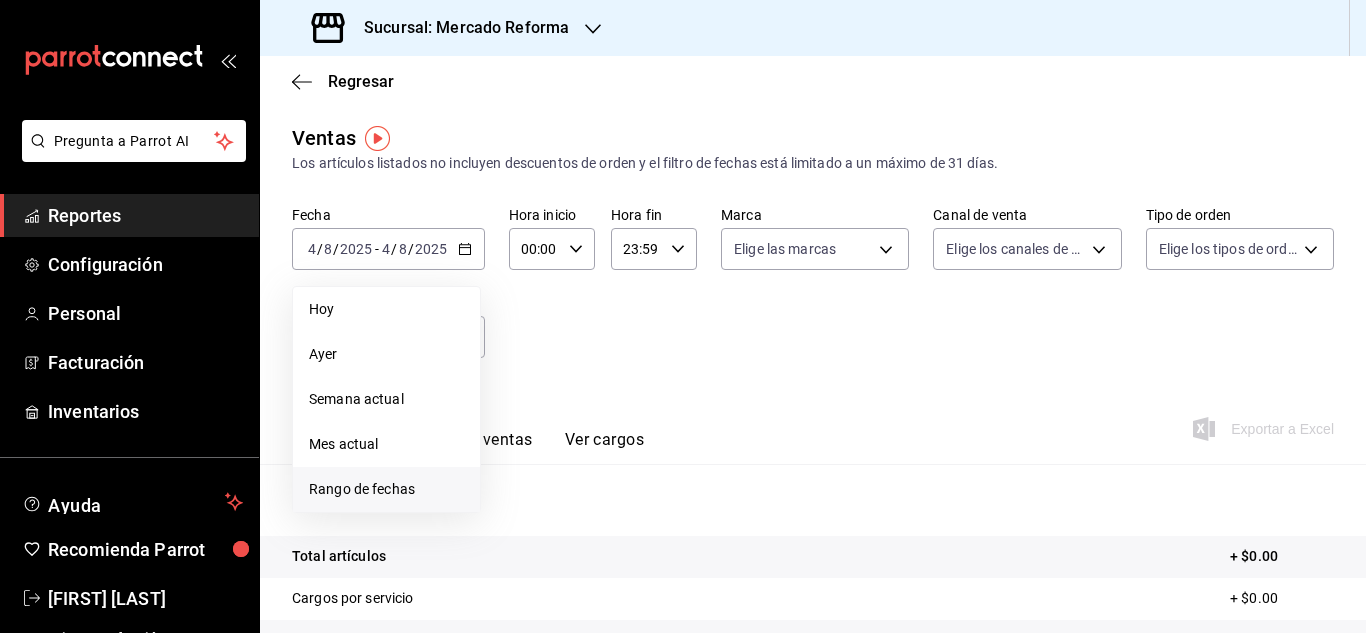 click on "Rango de fechas" at bounding box center (386, 489) 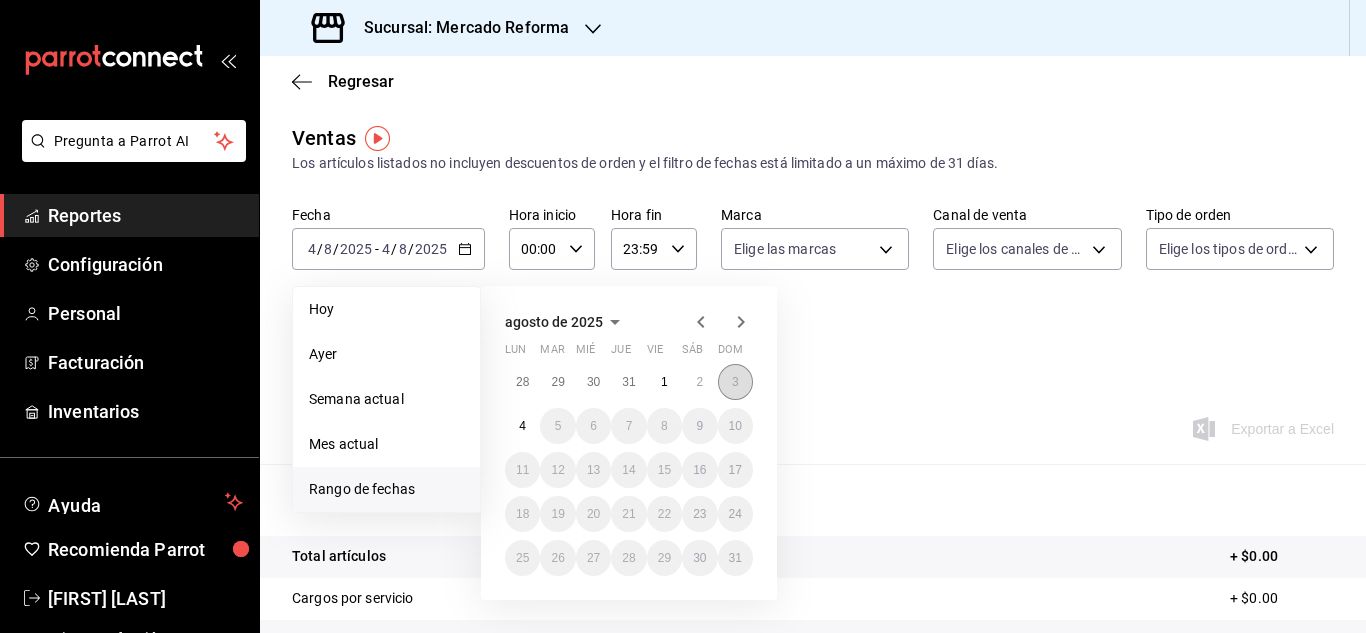 click on "3" at bounding box center [735, 382] 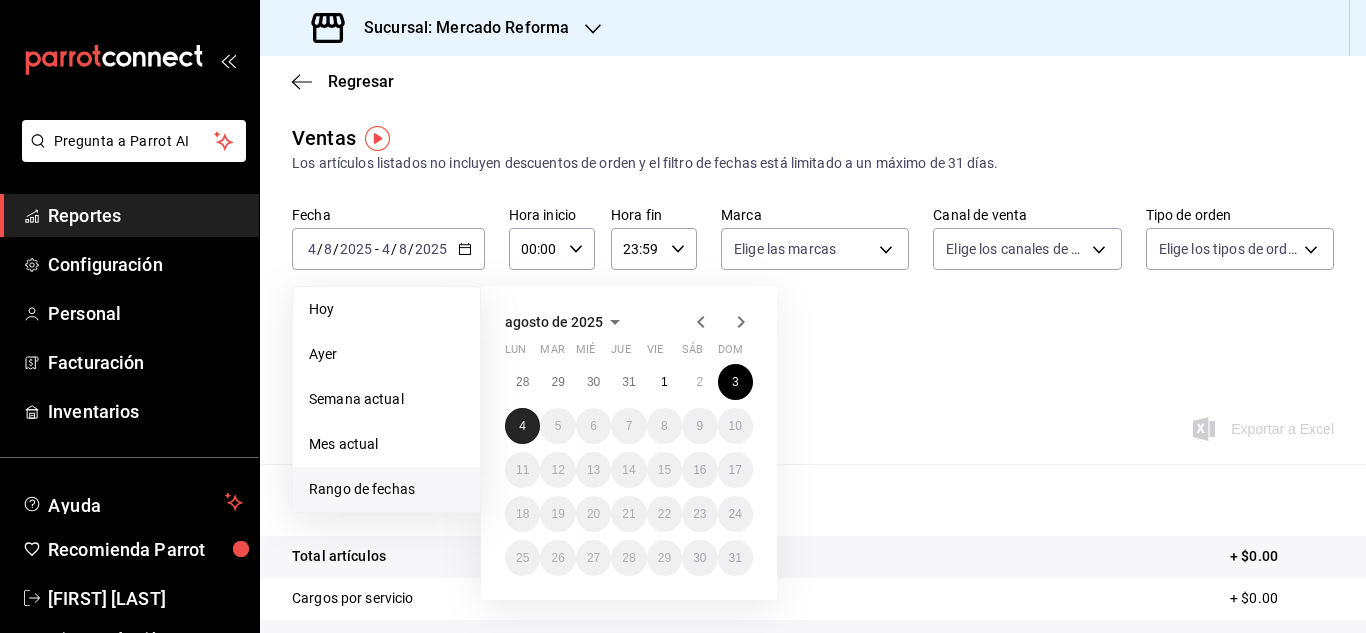click on "4" at bounding box center [522, 426] 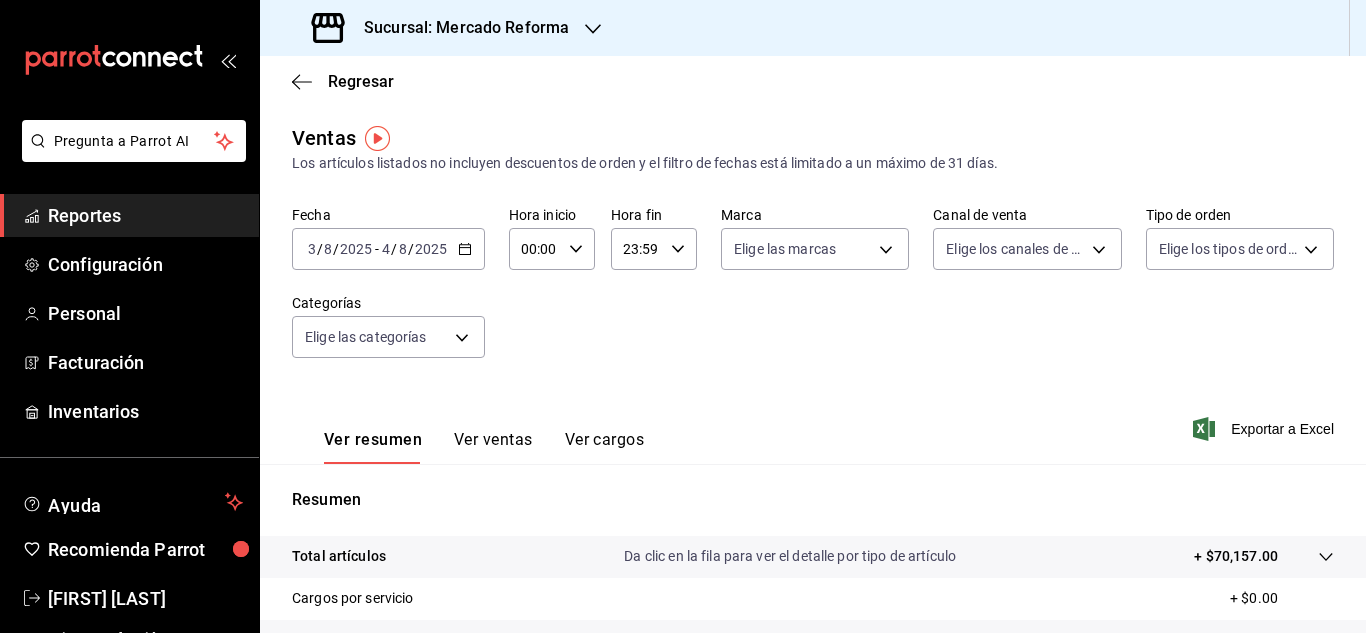 click 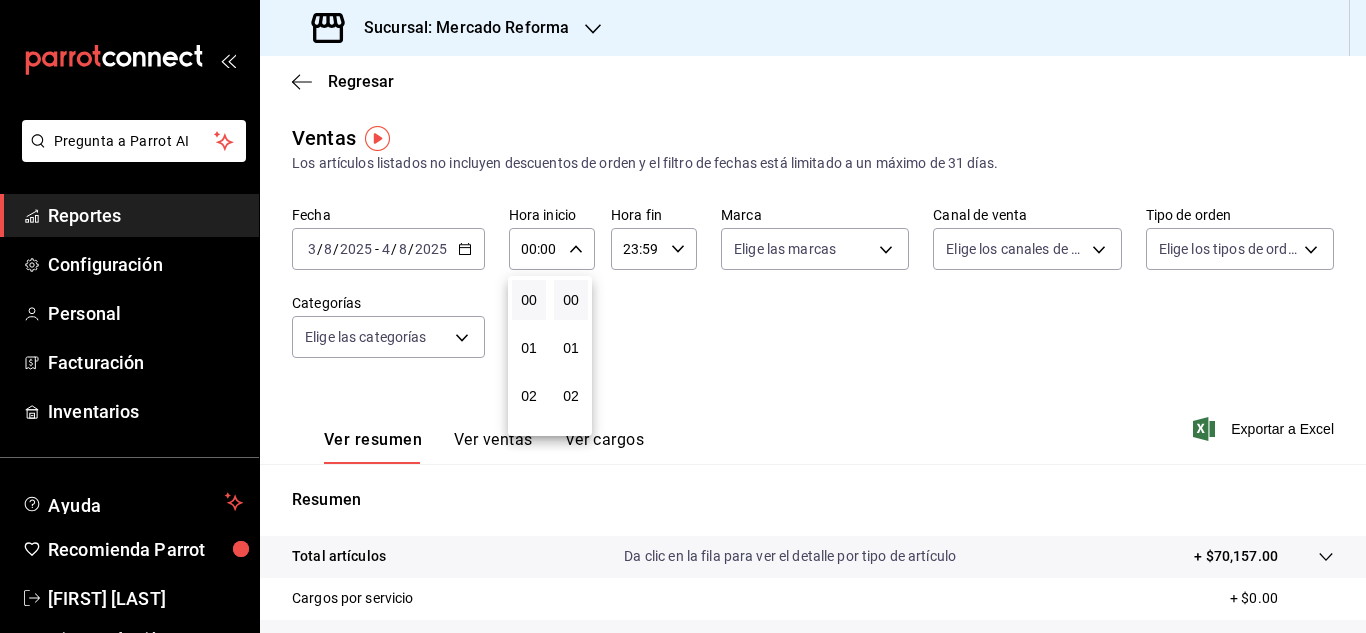 scroll, scrollTop: 100, scrollLeft: 0, axis: vertical 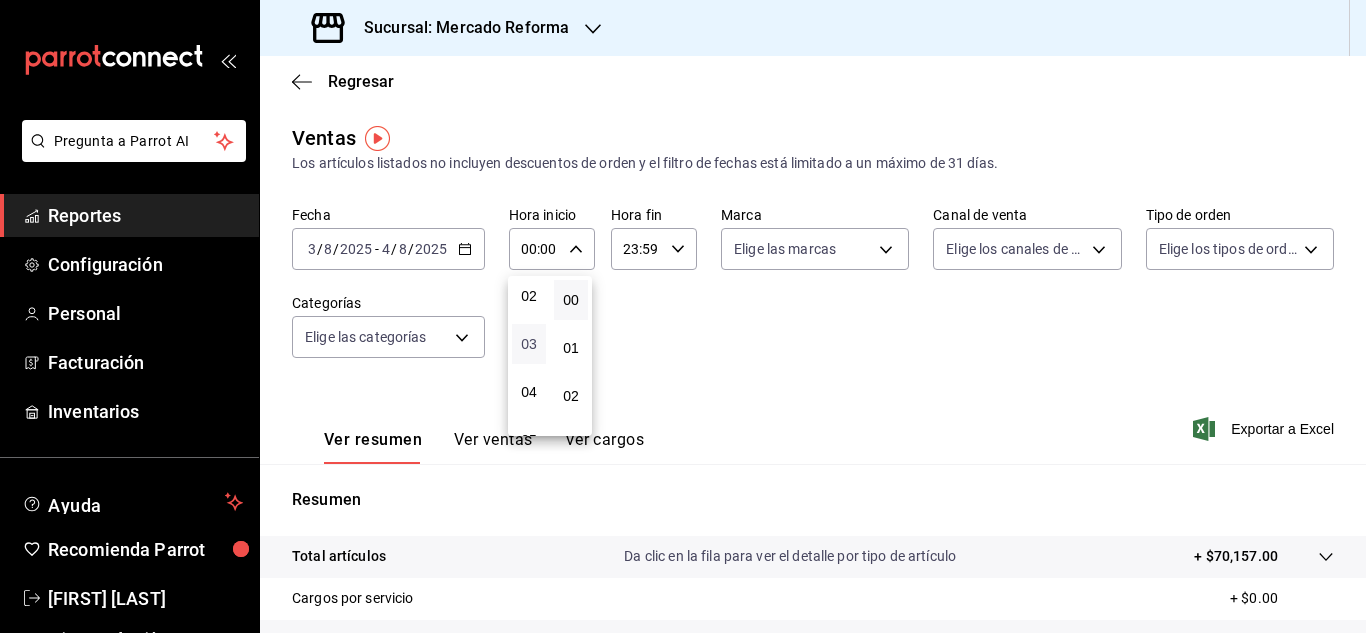 click on "03" at bounding box center [529, 344] 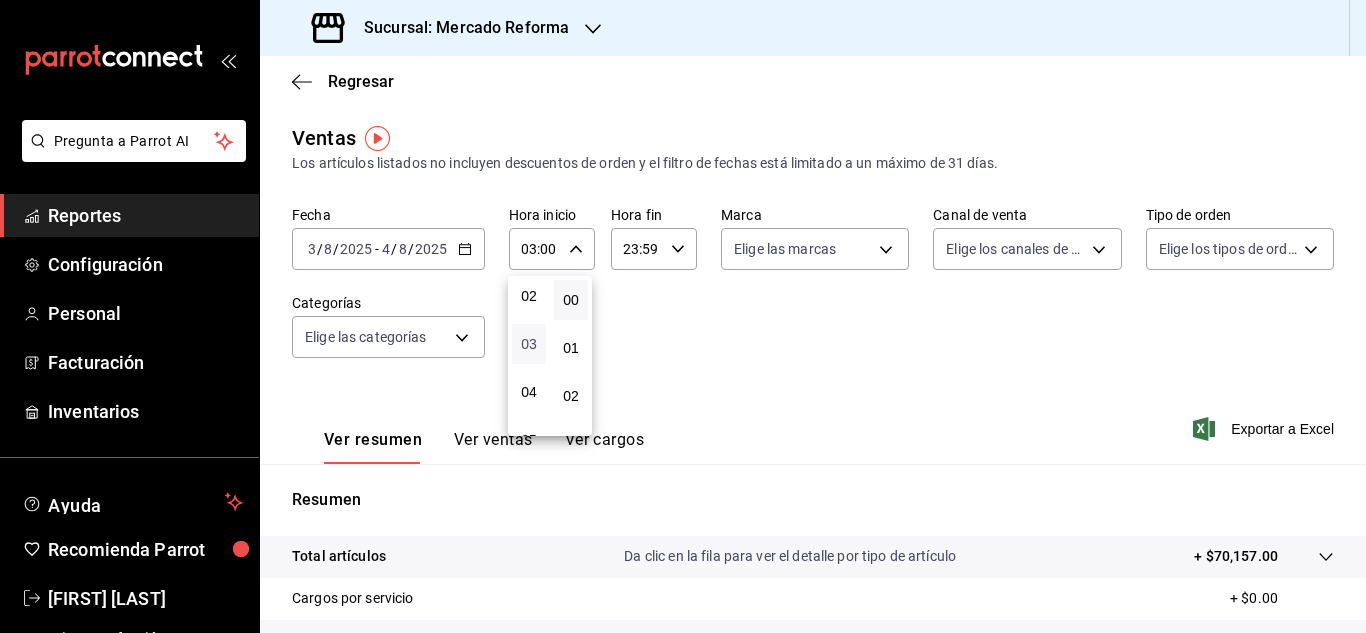 click on "03" at bounding box center [529, 344] 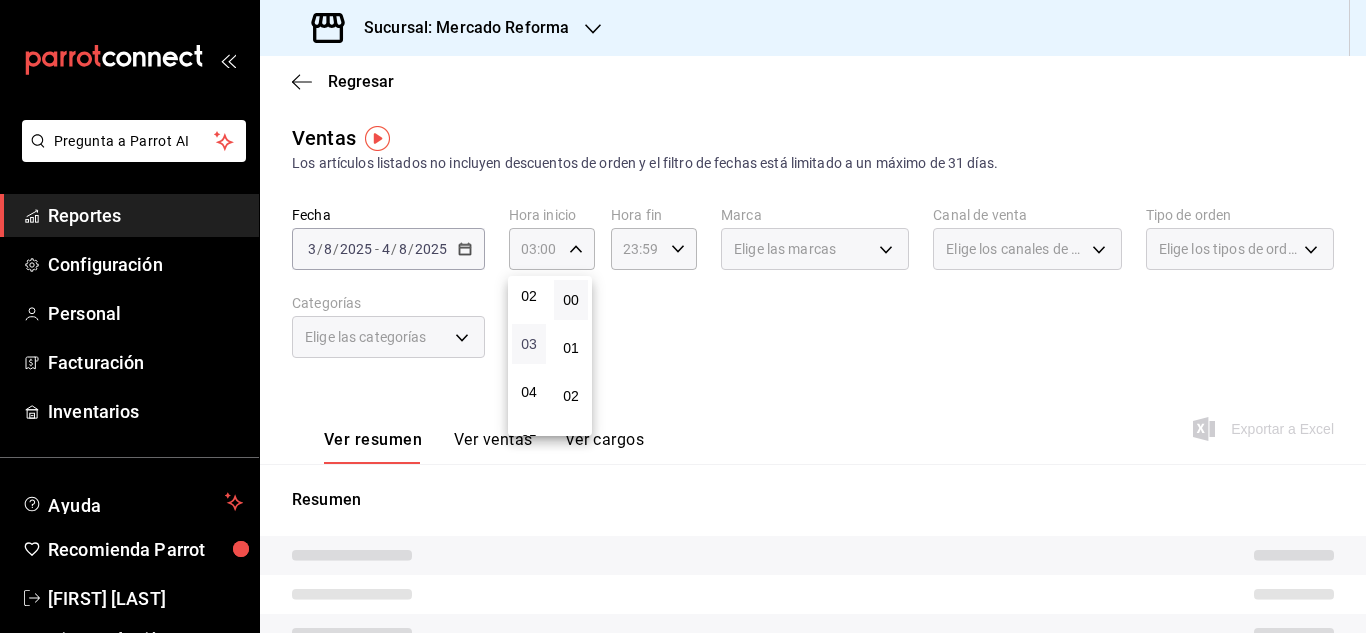 click on "03" at bounding box center (529, 344) 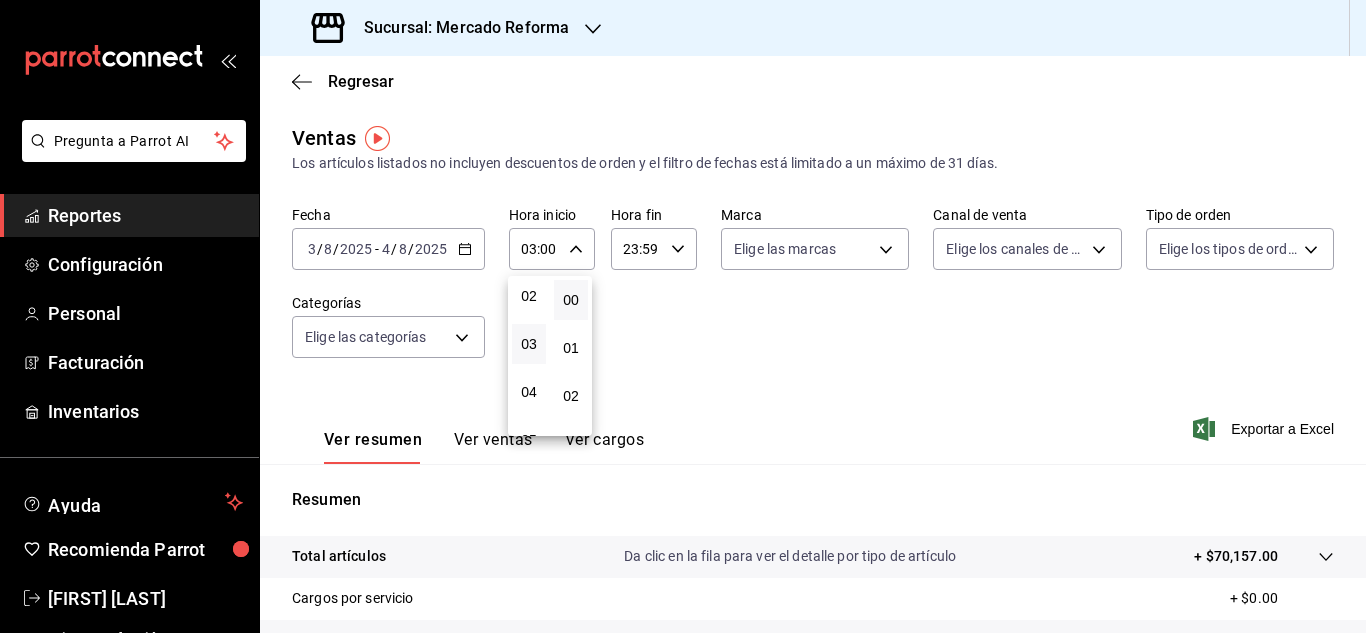 click at bounding box center [683, 316] 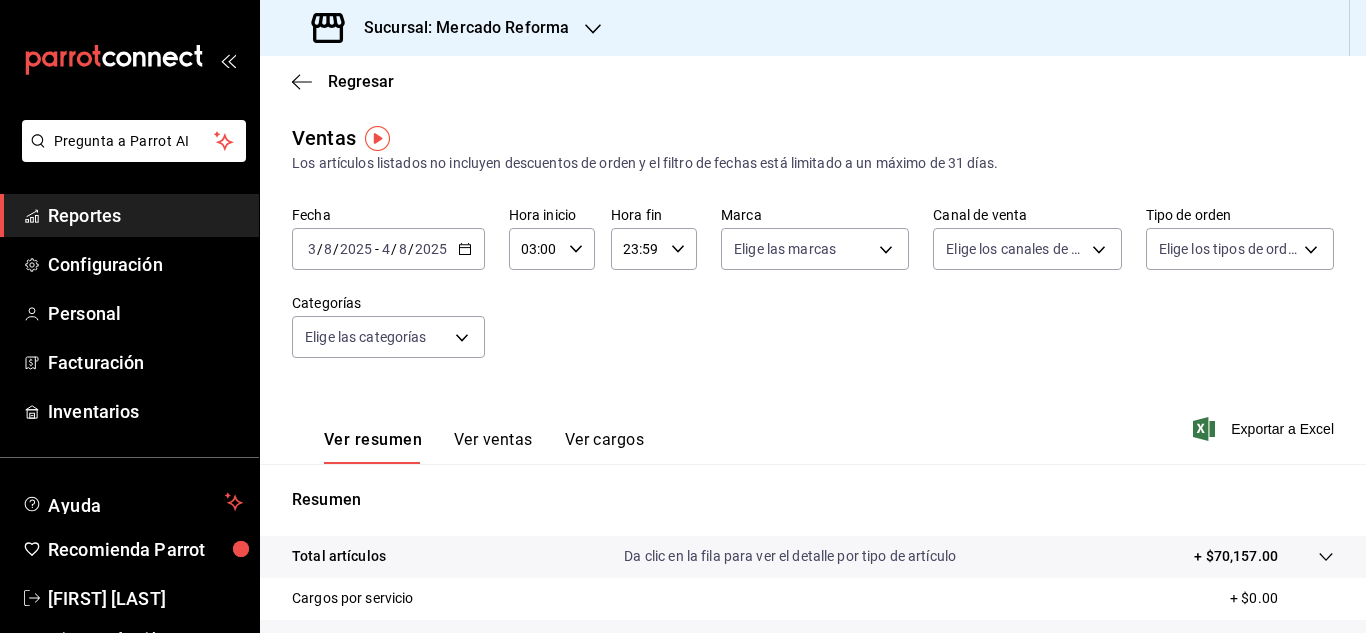 click on "3" at bounding box center [312, 249] 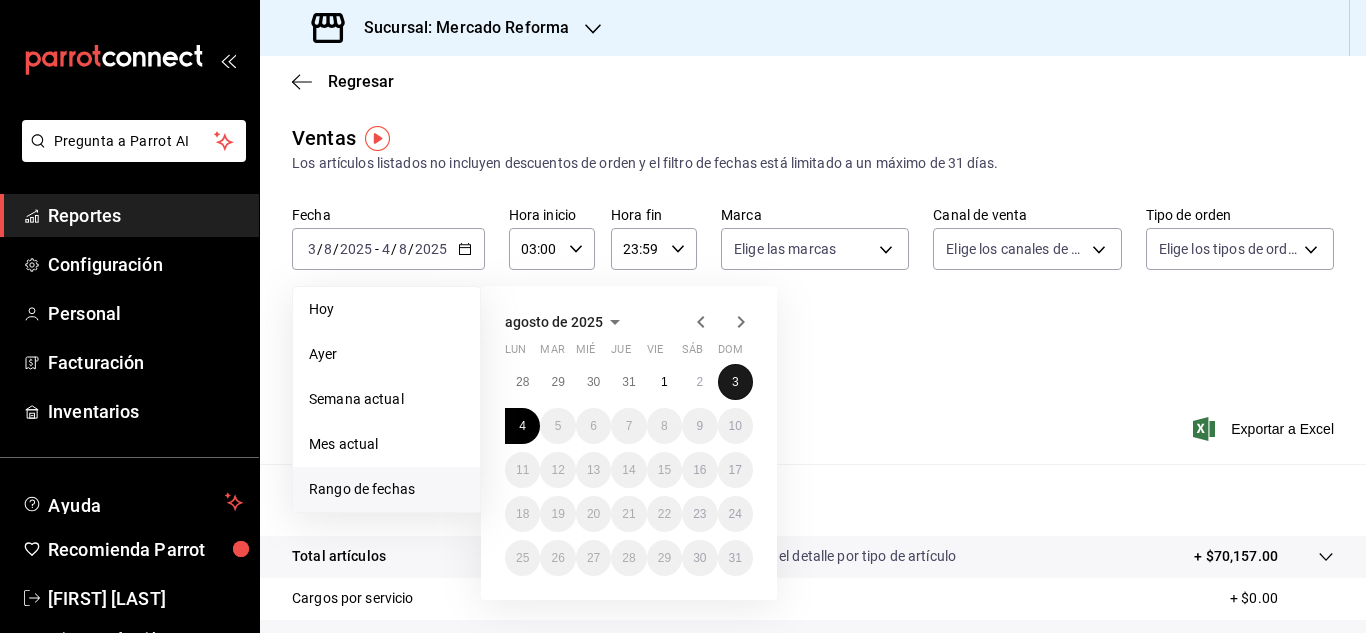 click on "3" at bounding box center [735, 382] 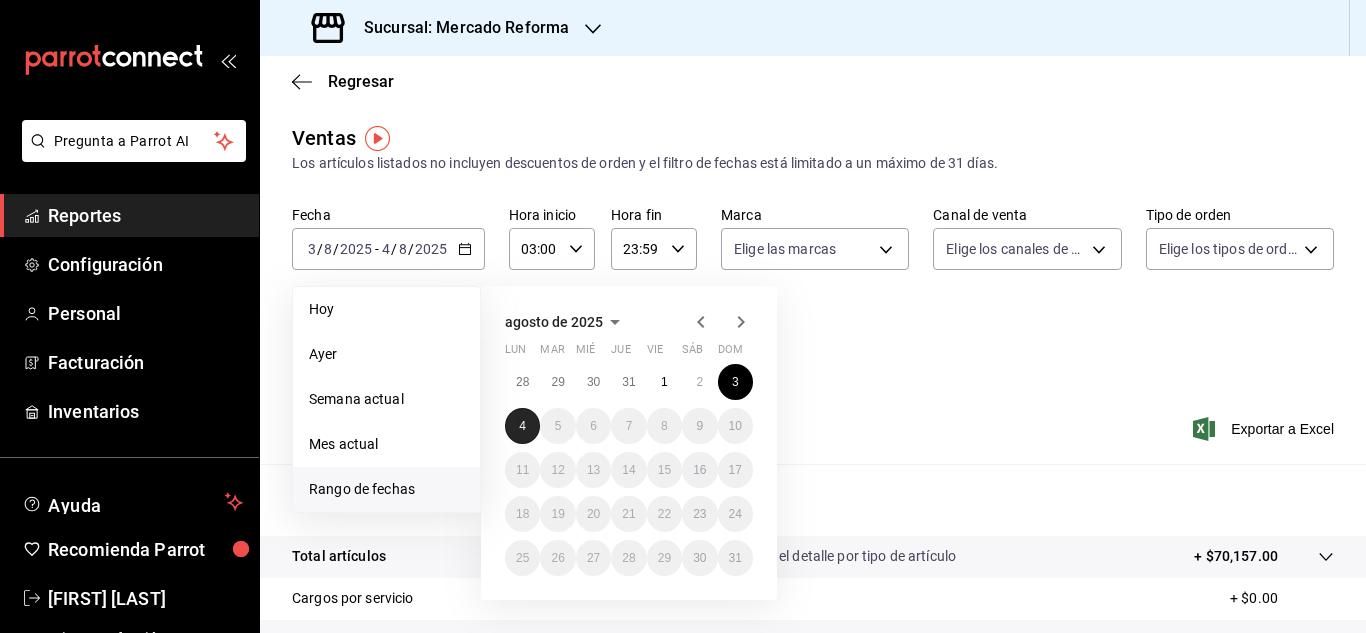 click on "4" at bounding box center (522, 426) 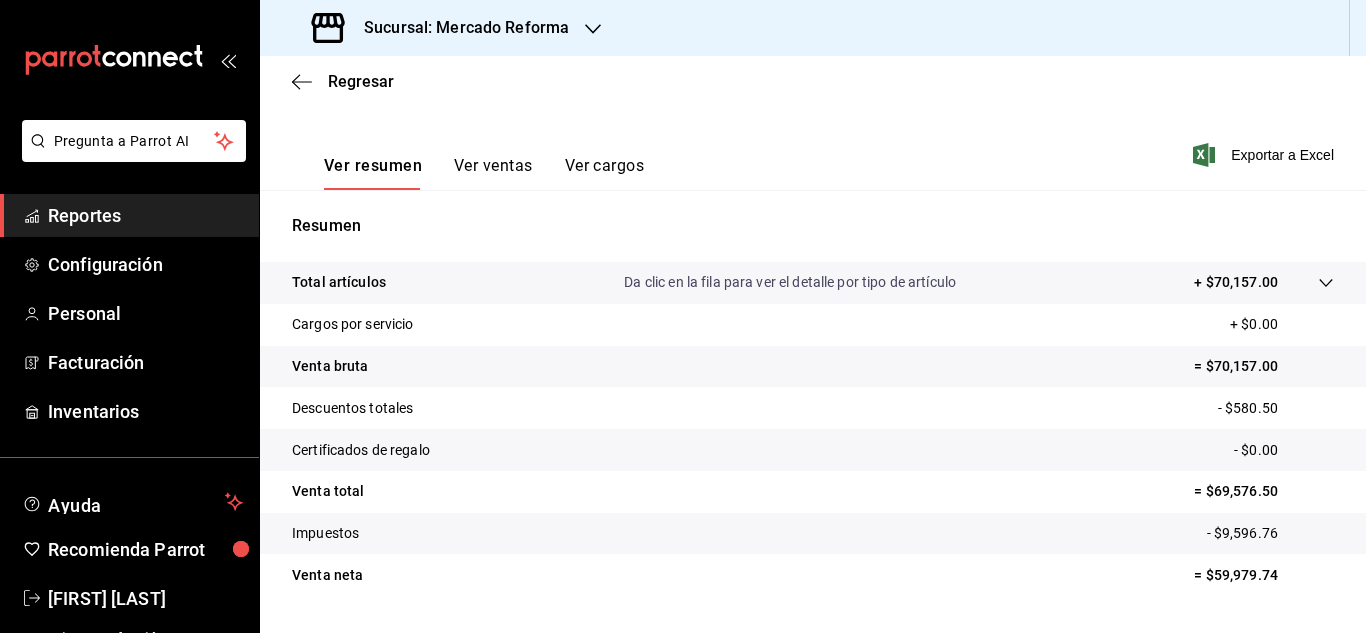 scroll, scrollTop: 280, scrollLeft: 0, axis: vertical 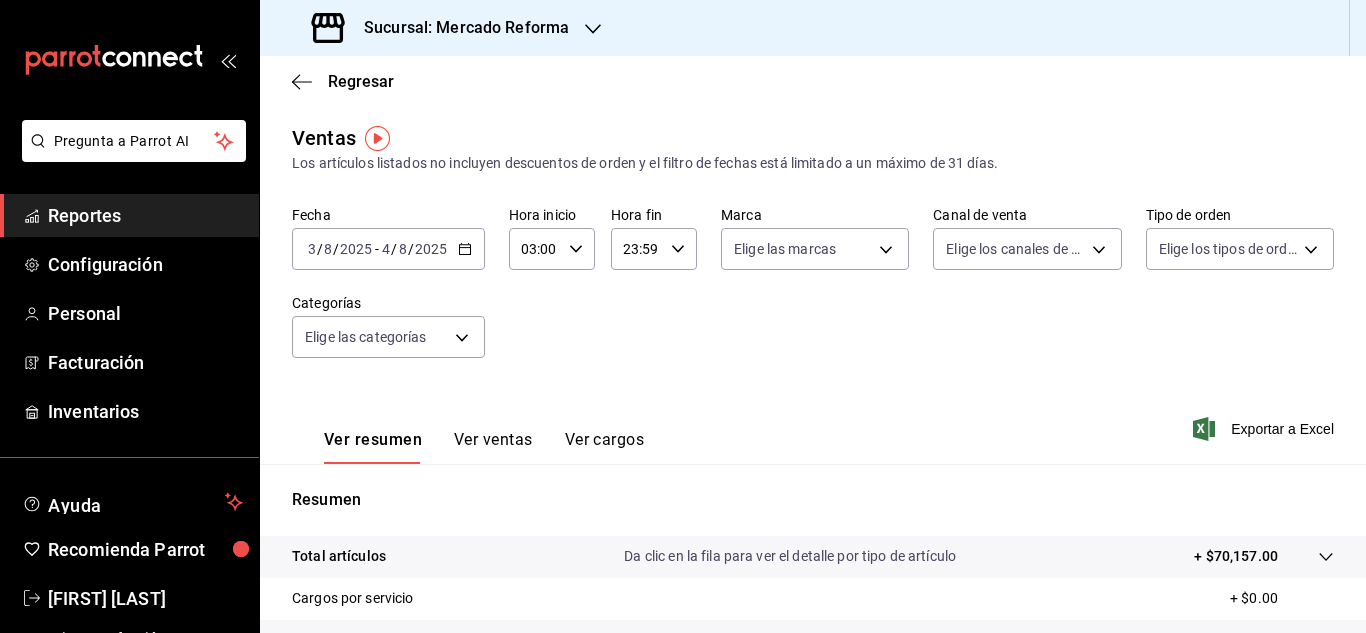 click on "Reportes" at bounding box center [145, 215] 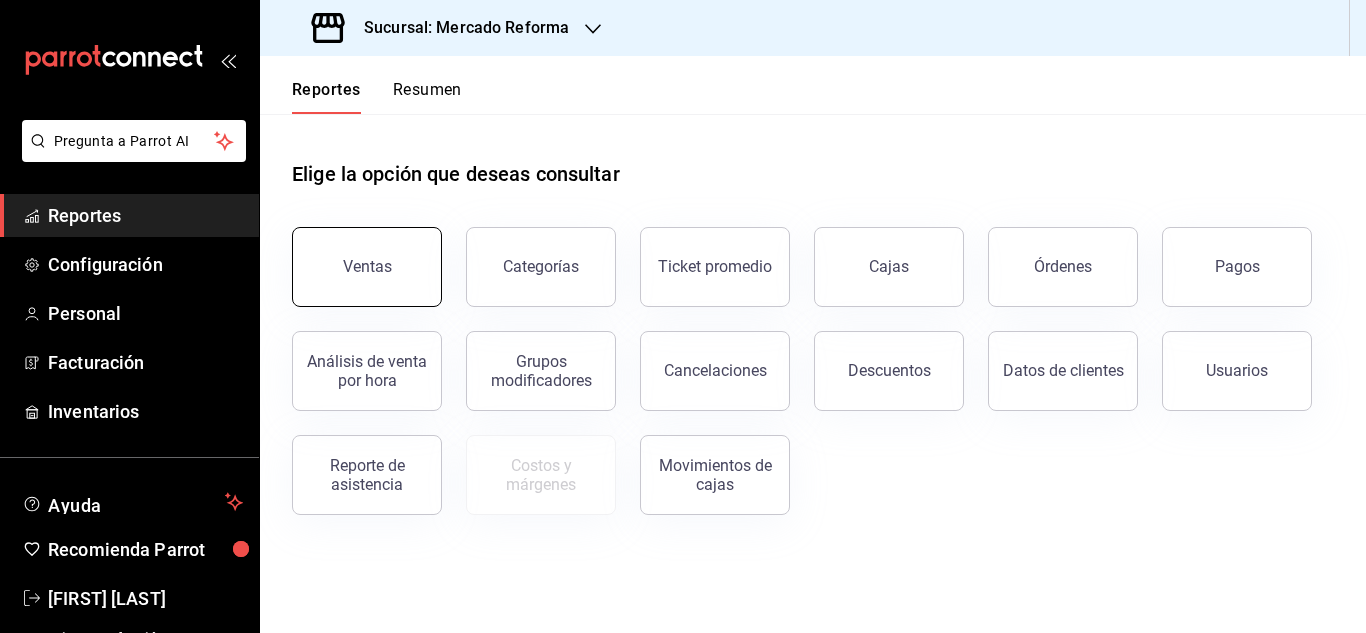click on "Ventas" at bounding box center [367, 267] 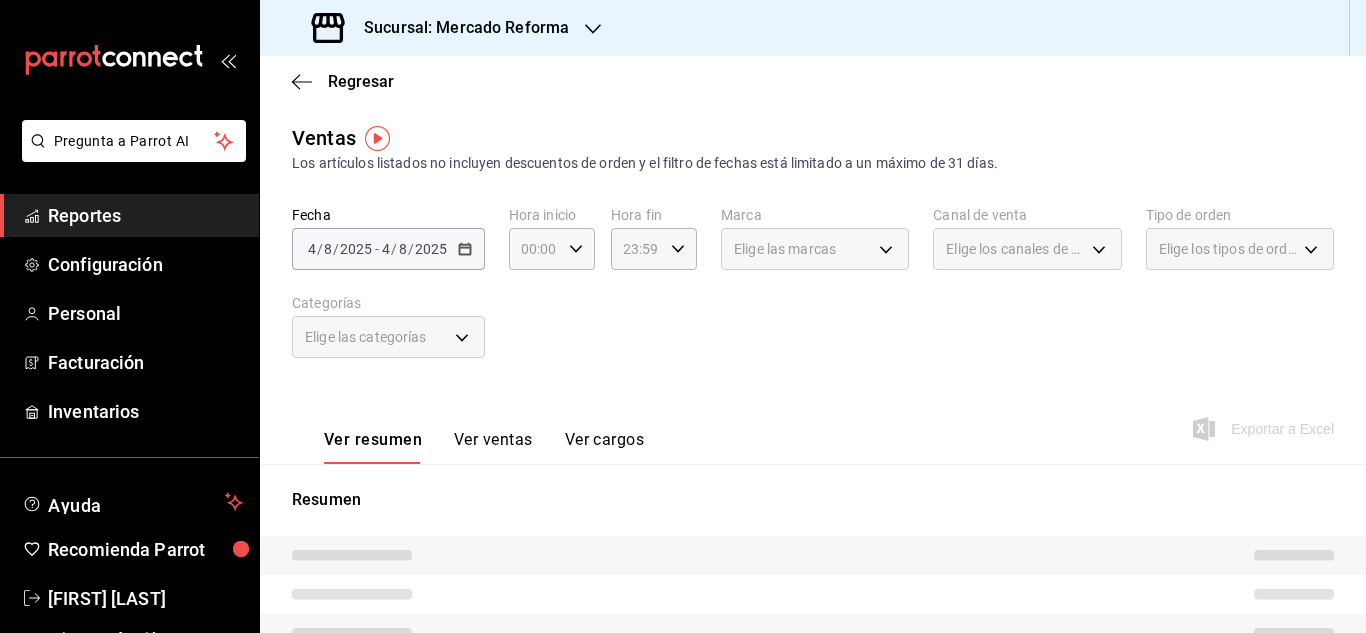 click on "Fecha [DATE] [DATE] - [DATE] [DATE] / [DATE] / [DATE] Hora inicio 00:00 Hora inicio Hora fin 23:59 Hora fin Marca Elige las marcas Canal de venta Elige los canales de venta Tipo de orden Elige los tipos de orden Categorías Elige las categorías" at bounding box center [813, 294] 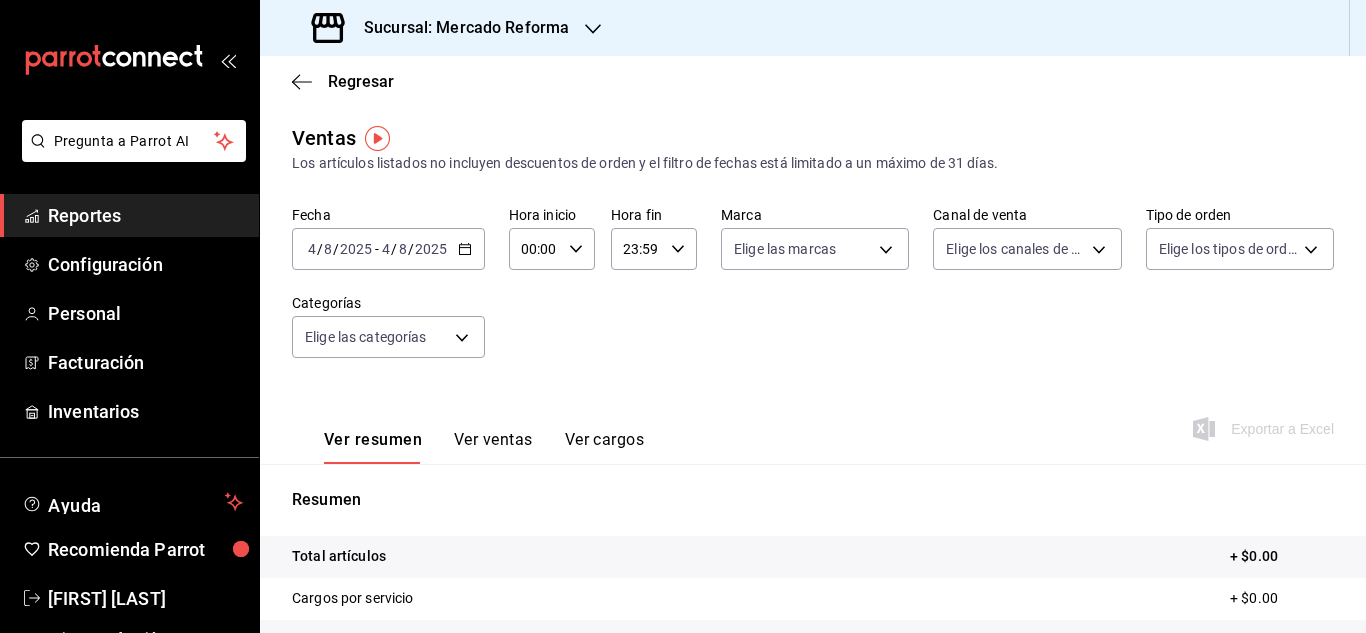 click on "4" at bounding box center (312, 249) 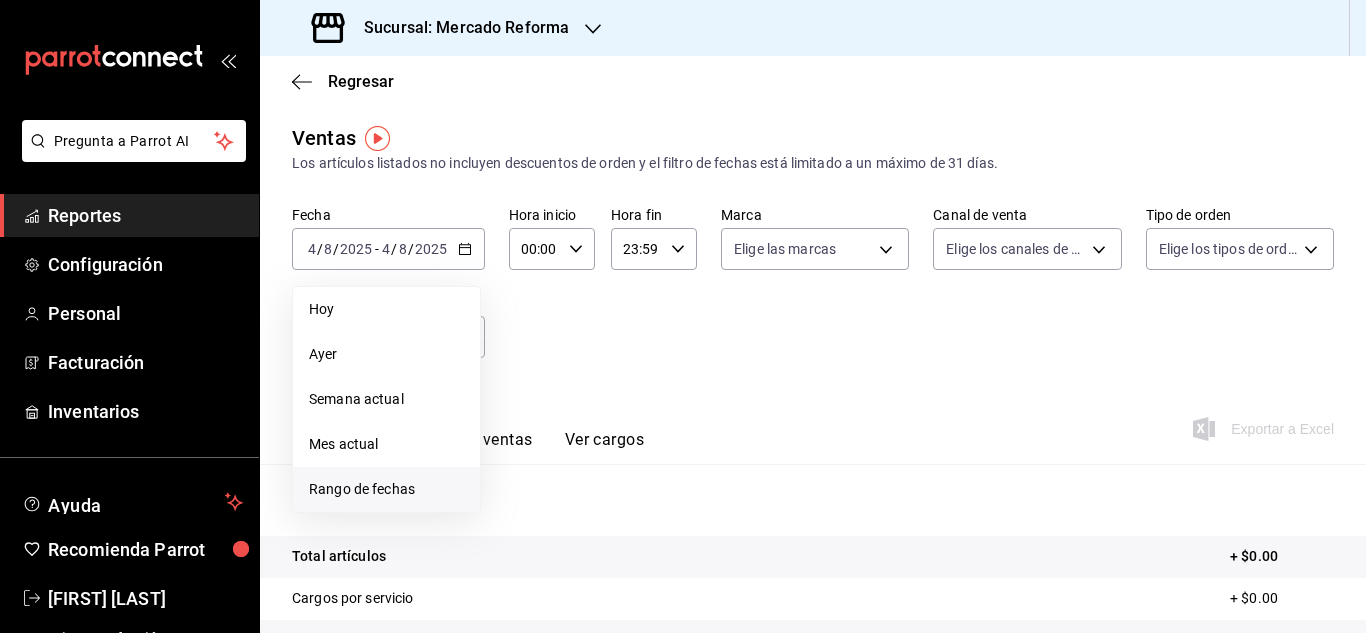 click on "Rango de fechas" at bounding box center [386, 489] 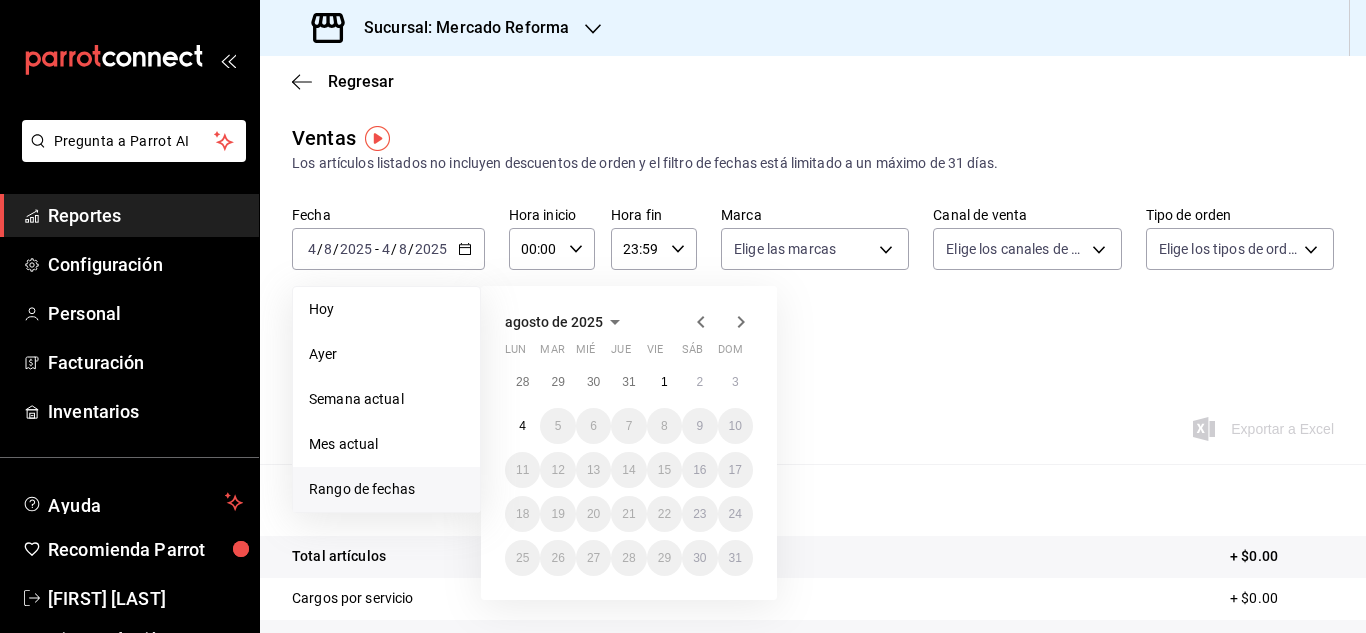 click on "Rango de fechas" at bounding box center (386, 489) 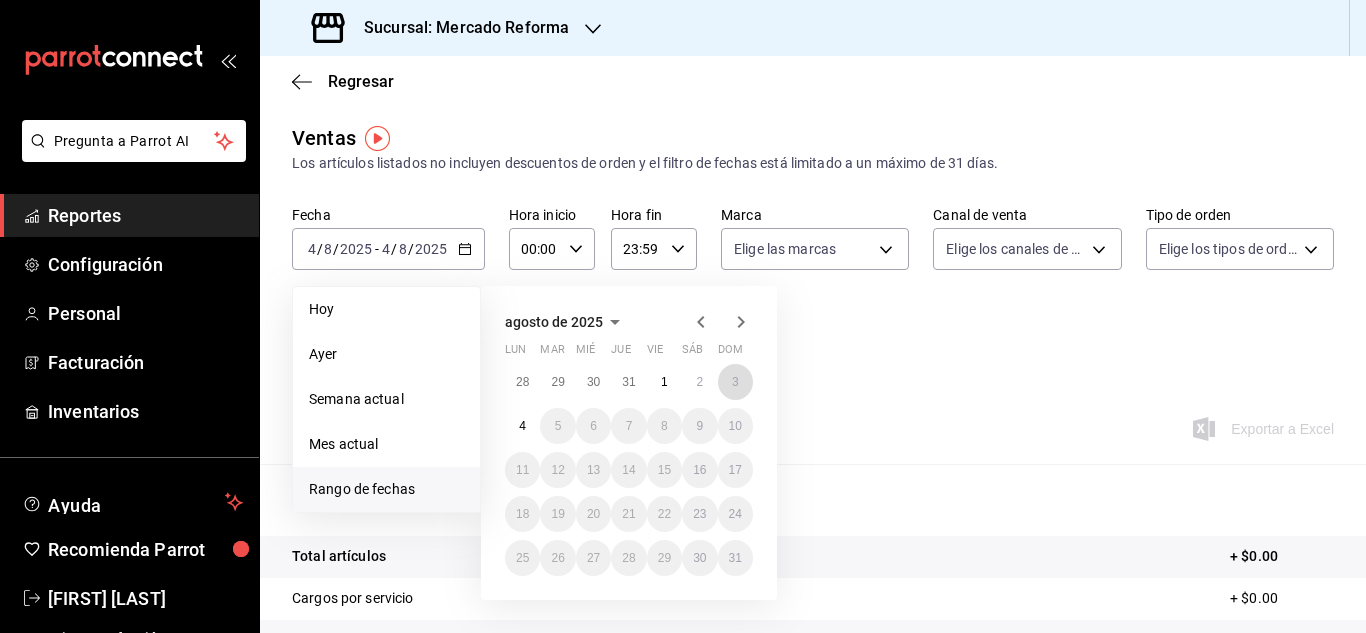 drag, startPoint x: 734, startPoint y: 387, endPoint x: 720, endPoint y: 394, distance: 15.652476 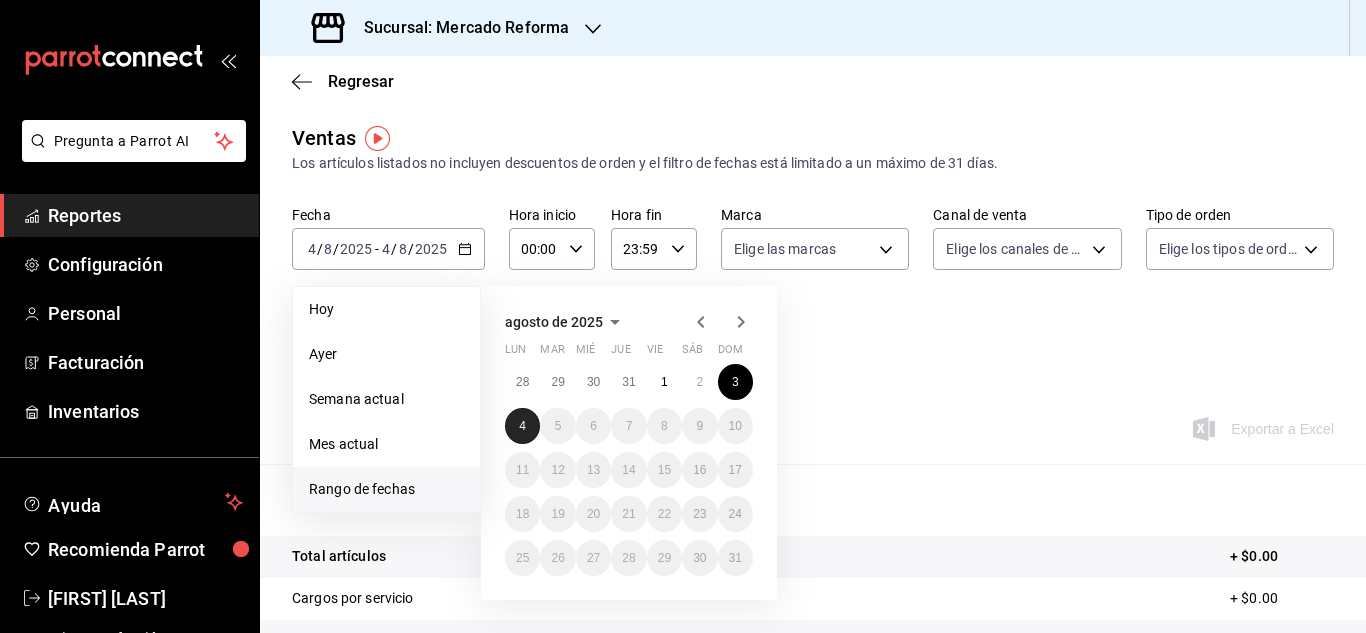 click on "4" at bounding box center [522, 426] 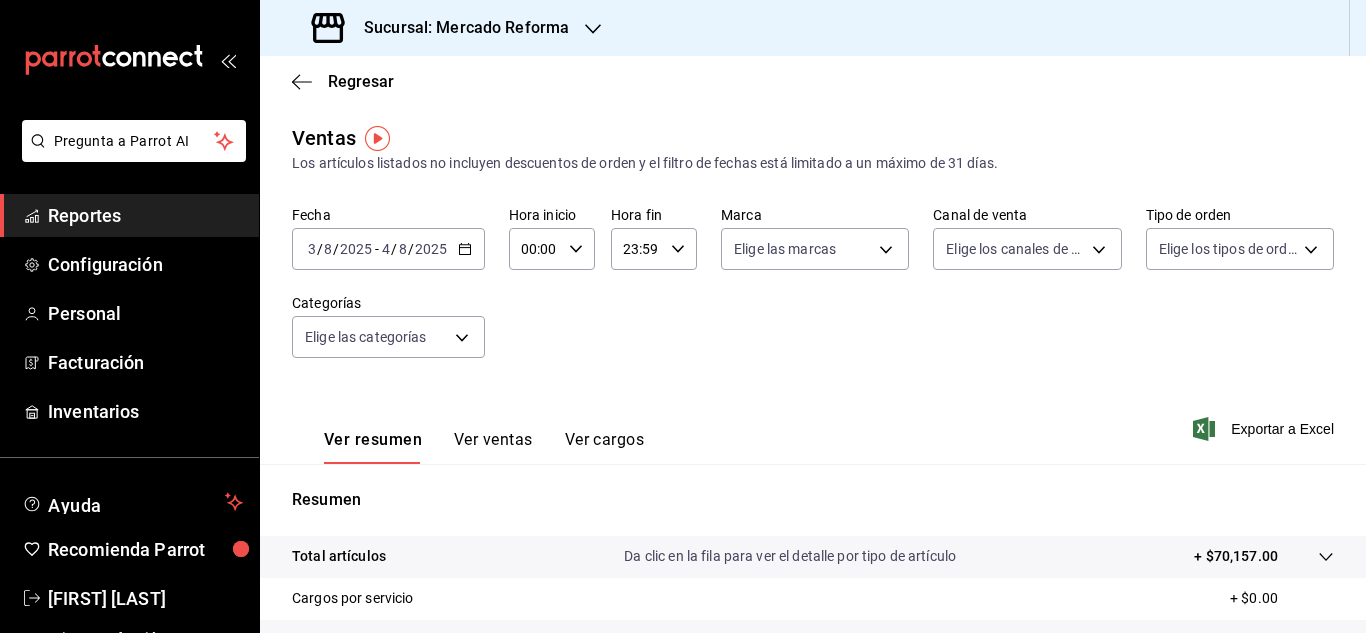 click on "00:00 Hora inicio" at bounding box center (552, 249) 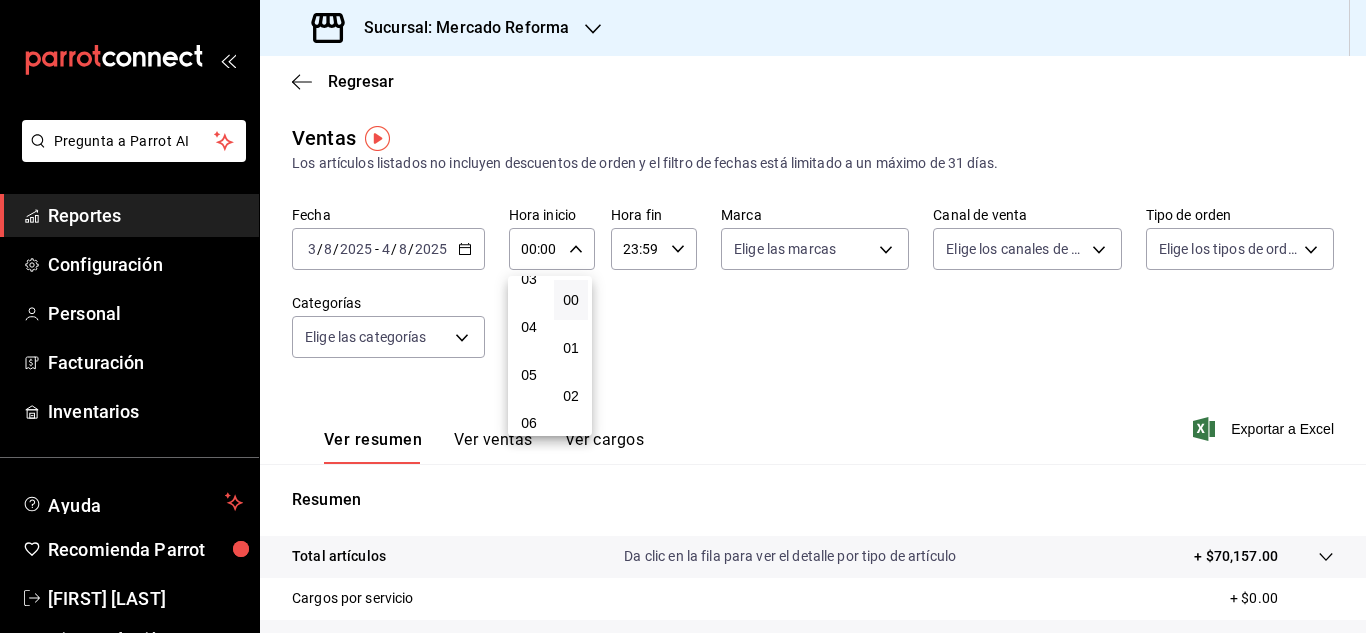 scroll, scrollTop: 200, scrollLeft: 0, axis: vertical 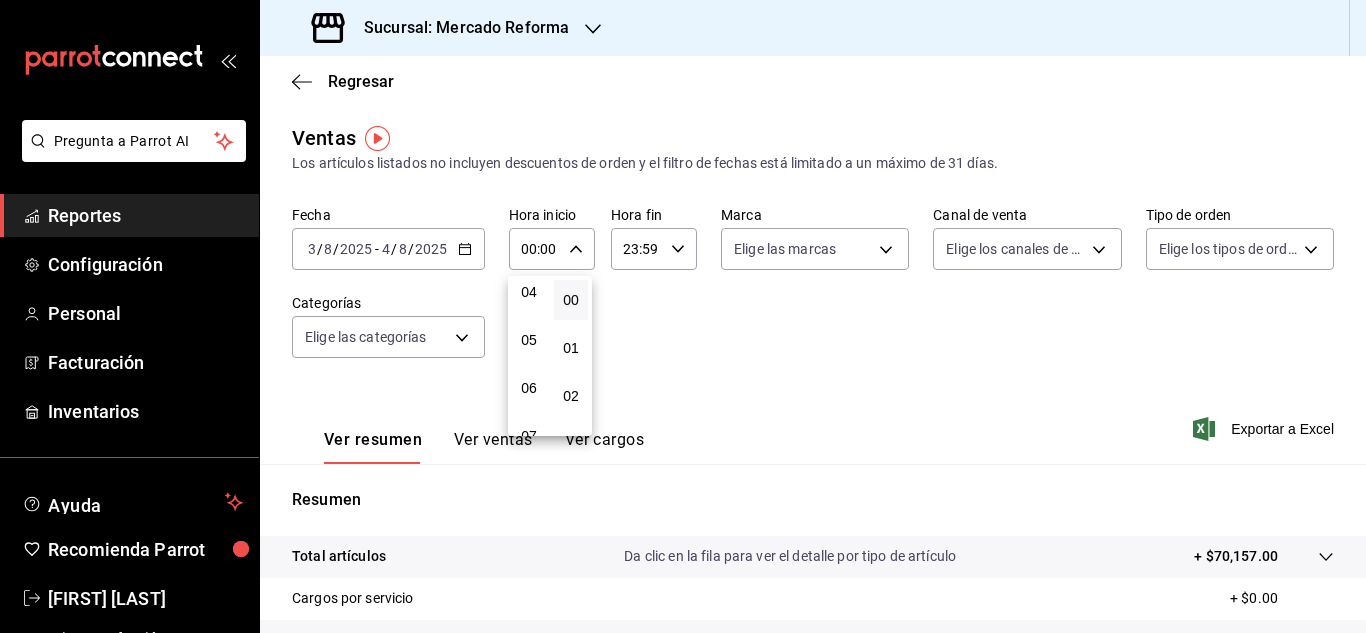 click on "04" at bounding box center (529, 292) 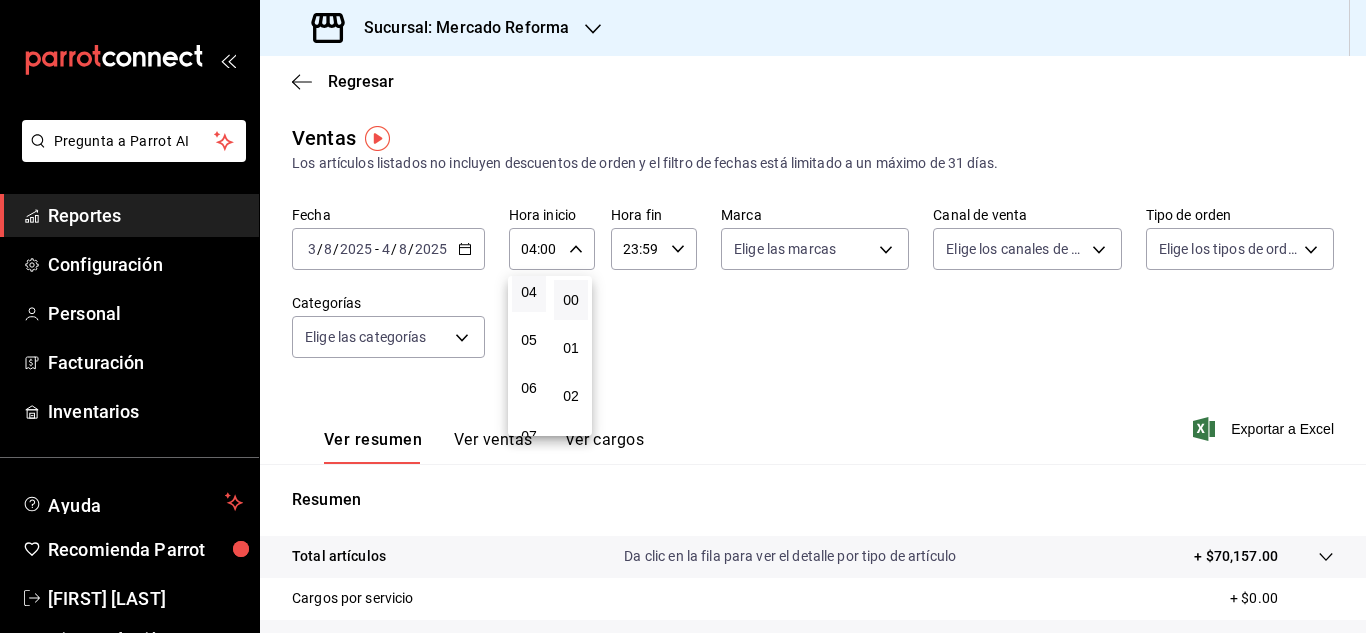 drag, startPoint x: 1355, startPoint y: 323, endPoint x: 1355, endPoint y: 493, distance: 170 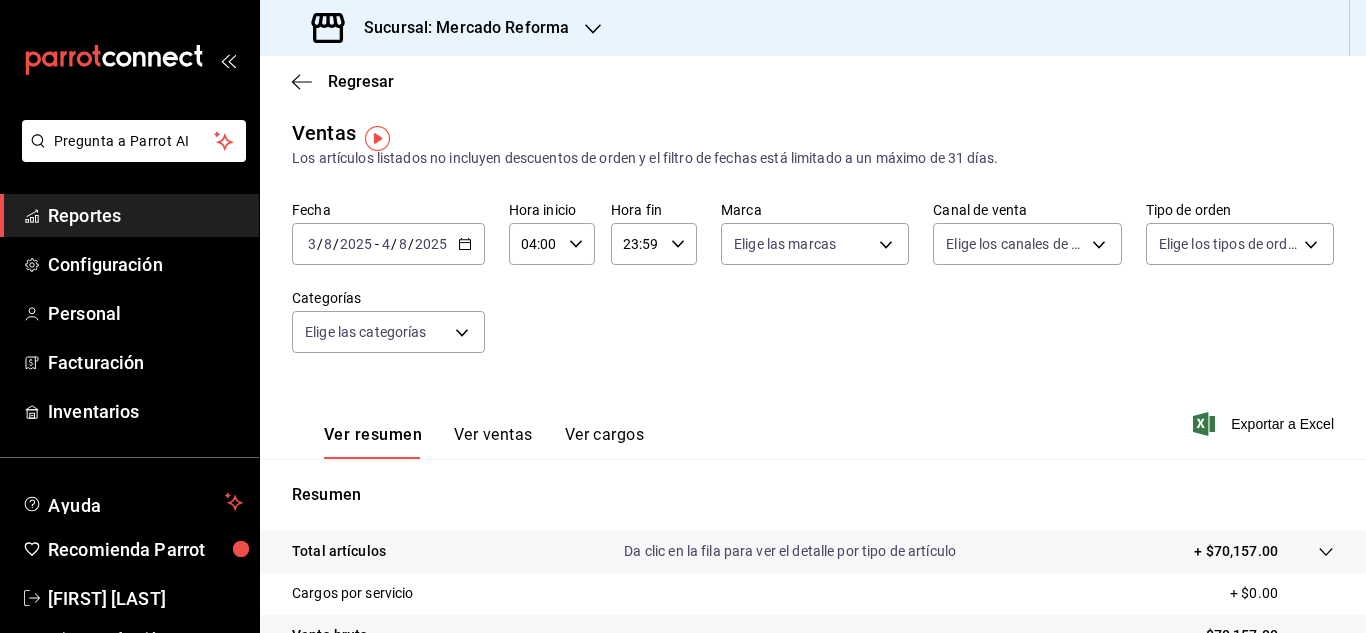 scroll, scrollTop: 0, scrollLeft: 0, axis: both 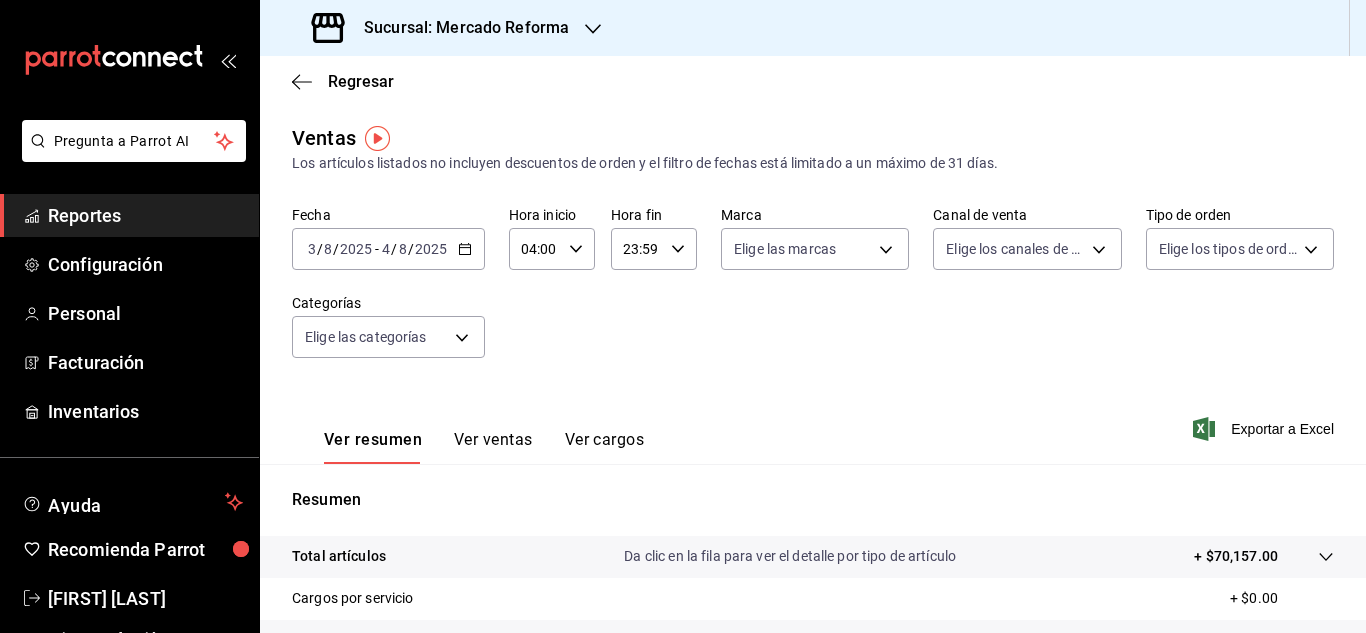 click on "3" at bounding box center [312, 249] 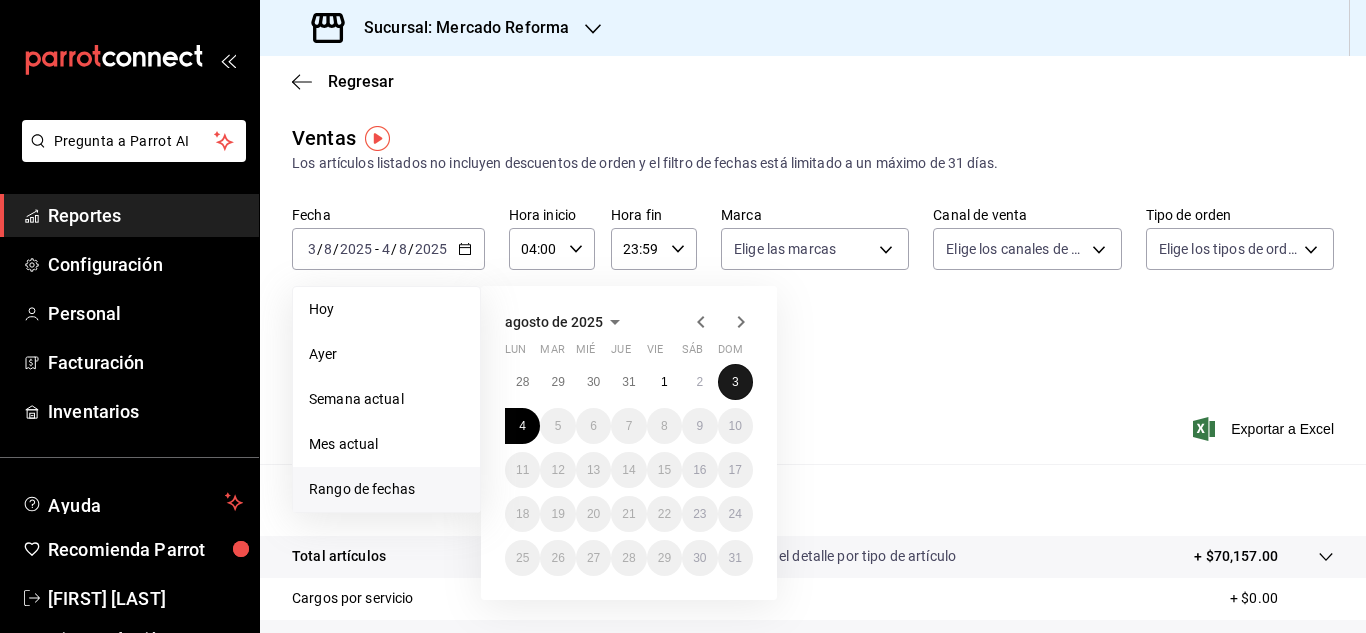 click on "3" at bounding box center [735, 382] 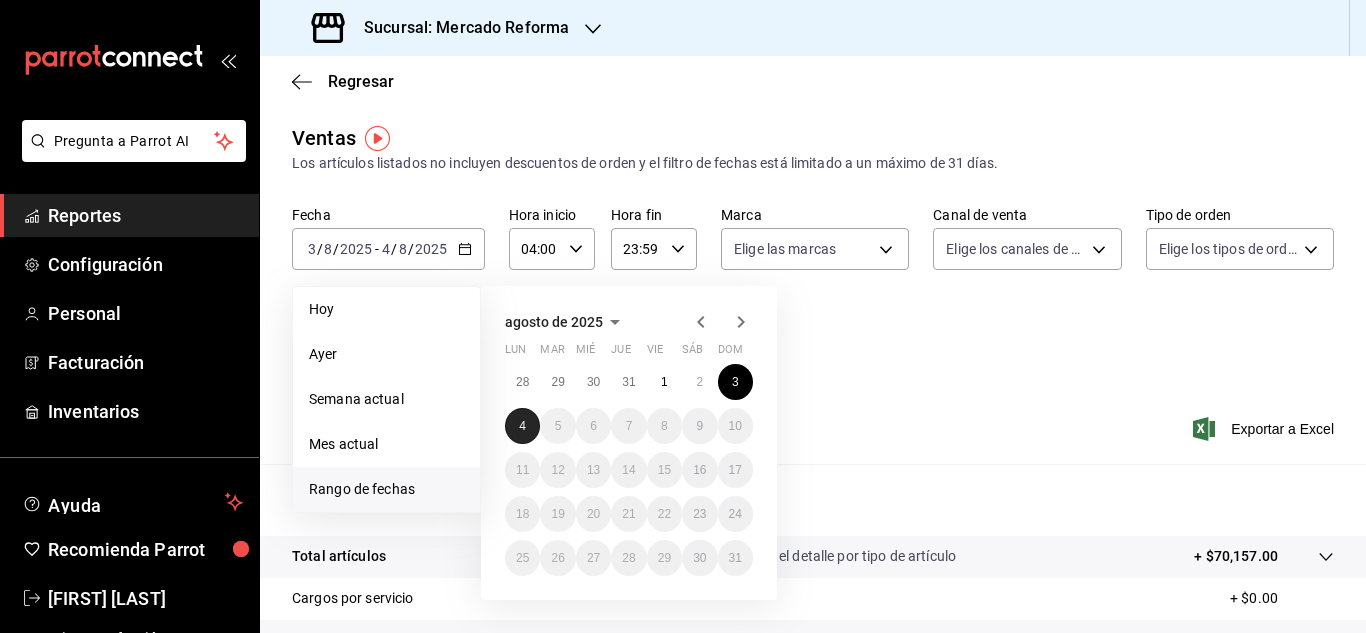 click on "4" at bounding box center (522, 426) 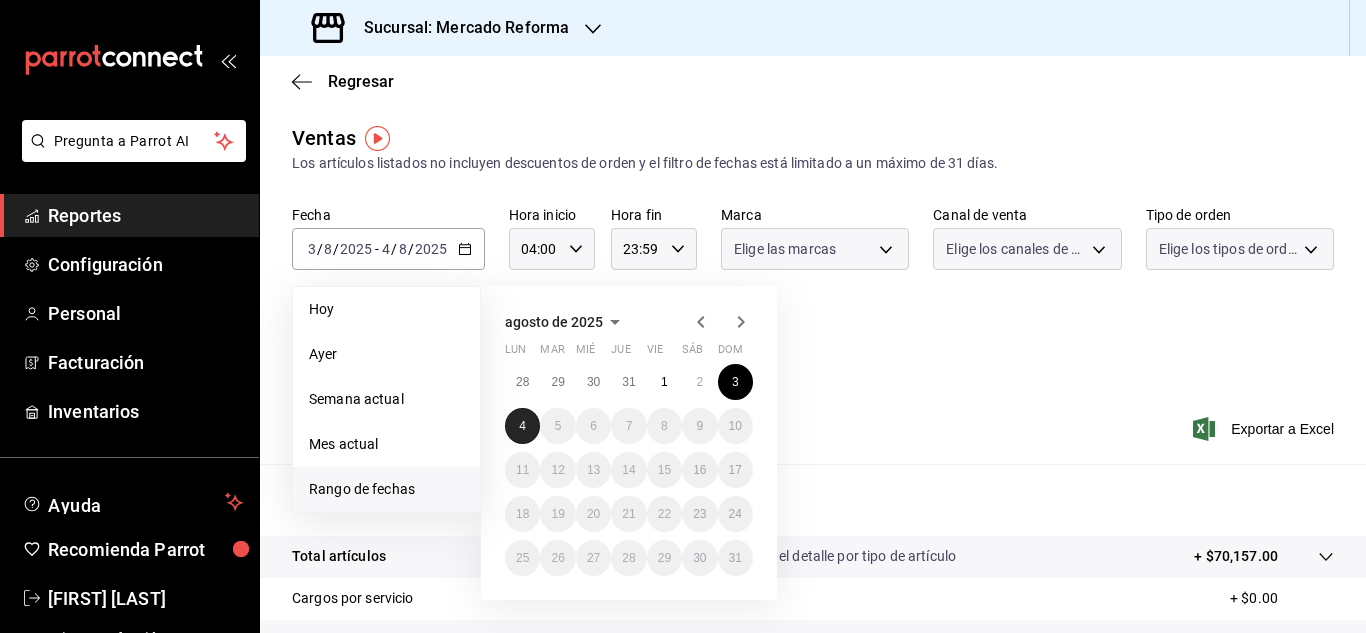 click on "Ver resumen Ver ventas Ver cargos" at bounding box center [468, 435] 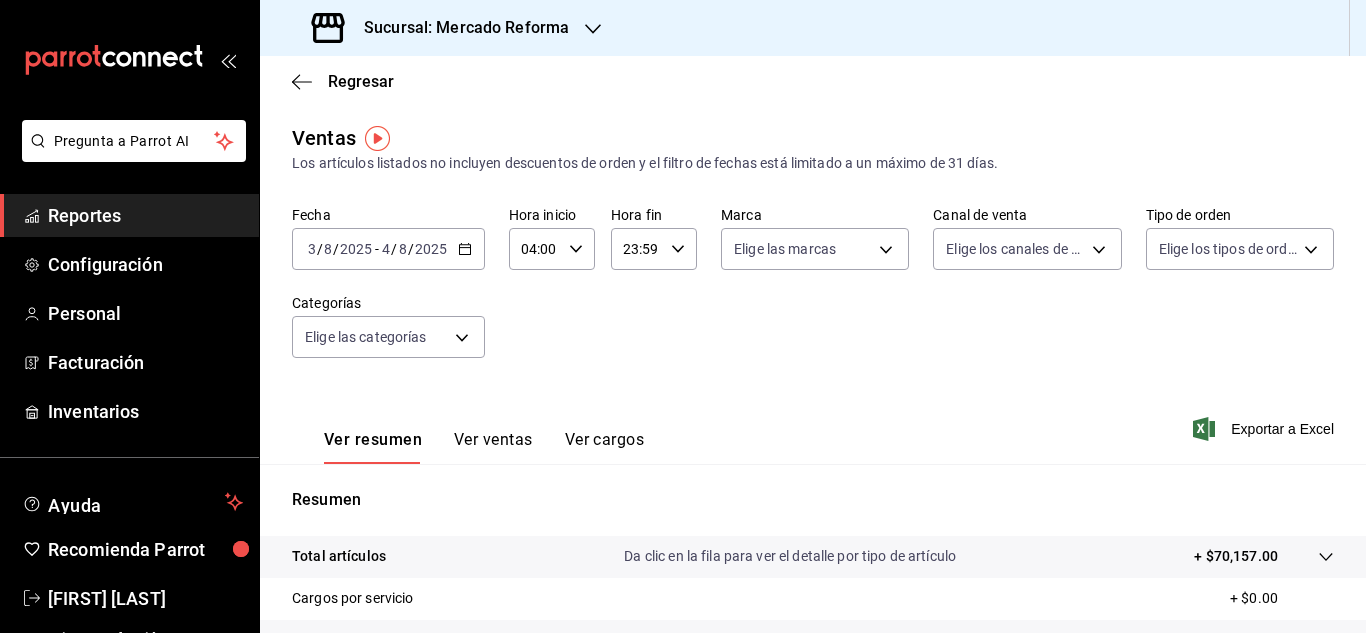 click on "Reportes" at bounding box center [145, 215] 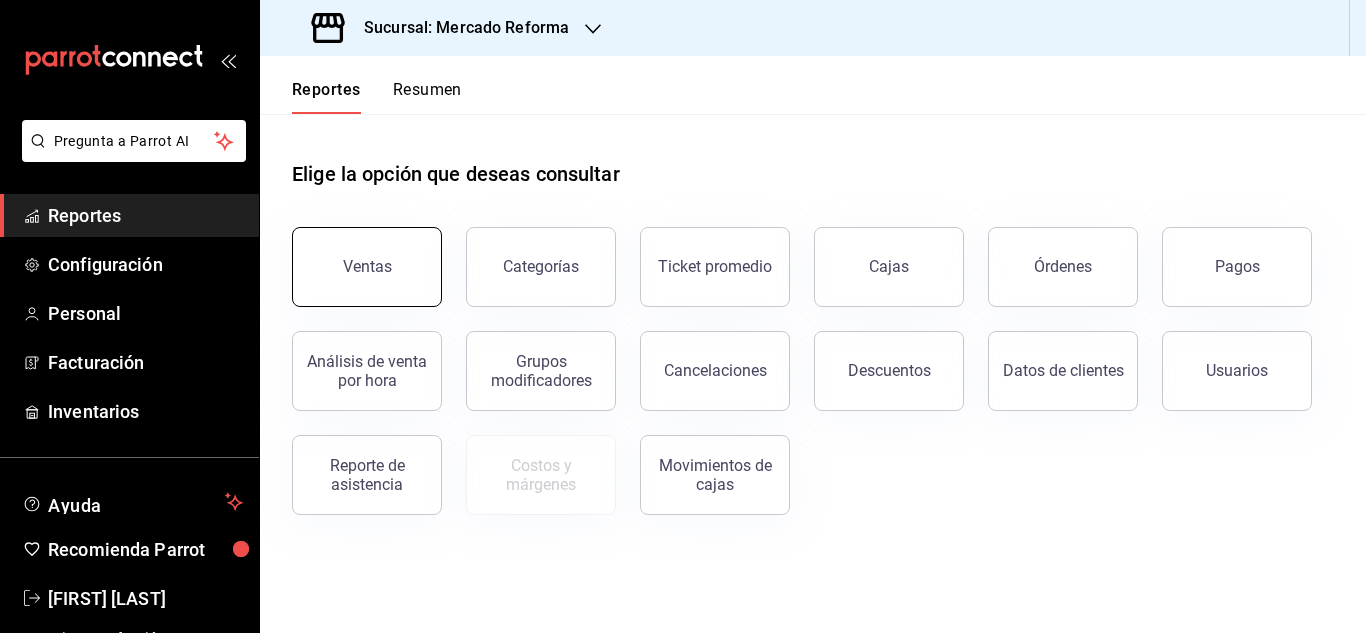 click on "Ventas" at bounding box center (367, 266) 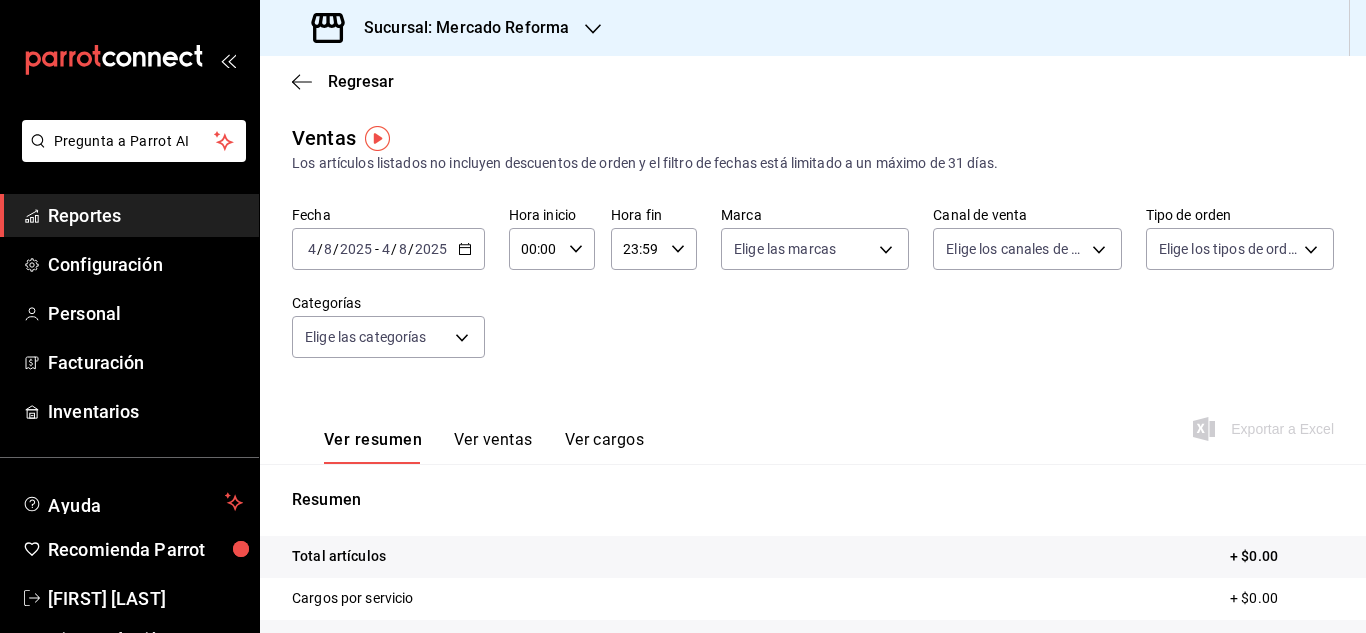 click on "4" at bounding box center [312, 249] 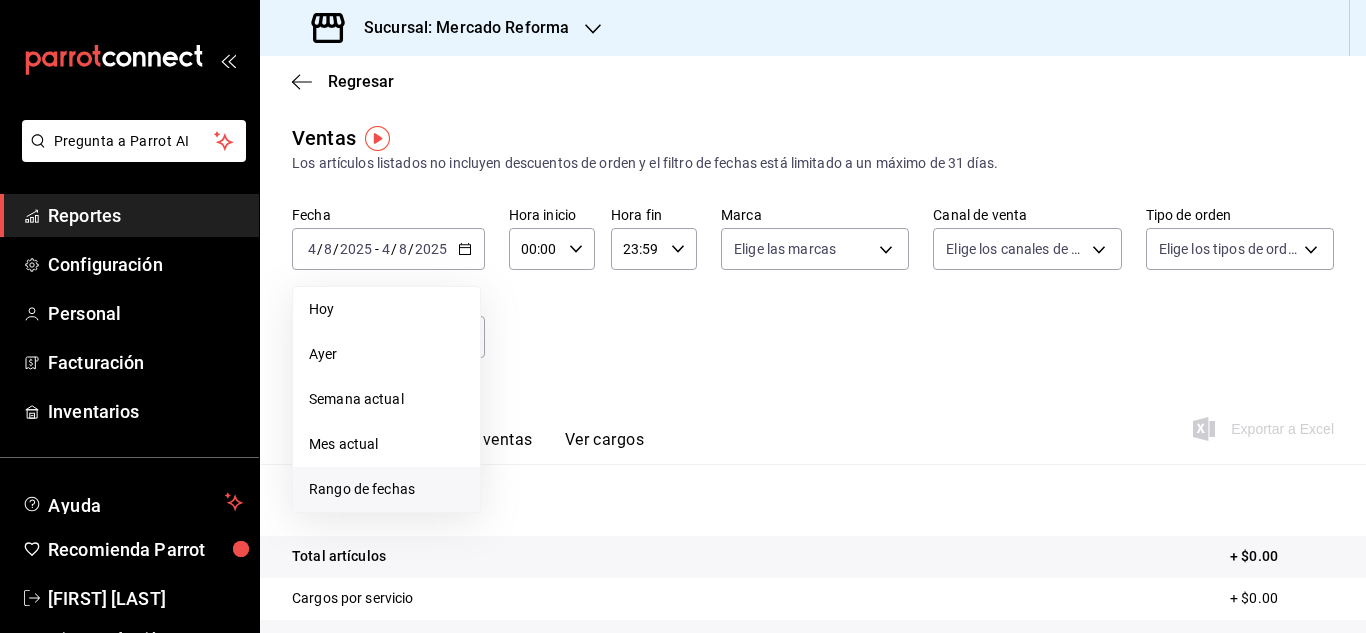 click on "Rango de fechas" at bounding box center [386, 489] 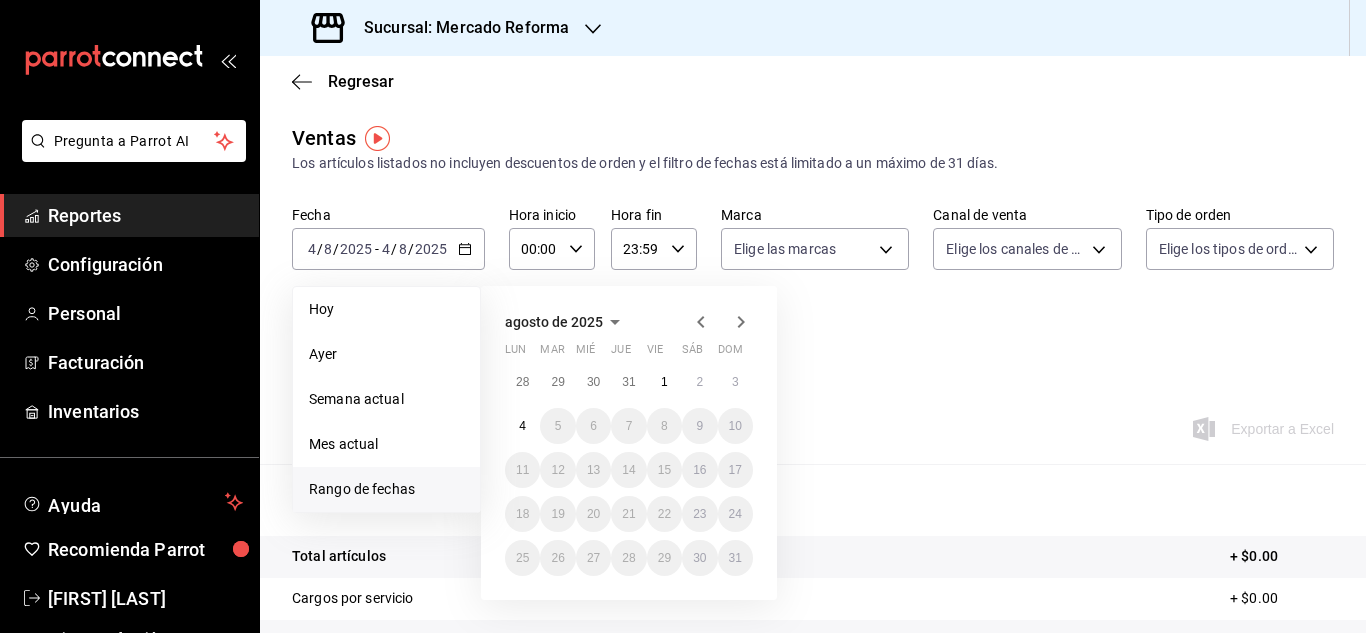 click on "agosto de 2025 lun mar mié jue vie sáb dom 28 29 30 31 1 2 3 4 5 6 7 8 9 10 11 12 13 14 15 16 17 18 19 20 21 22 23 24 25 26 27 28 29 30 31" at bounding box center [629, 443] 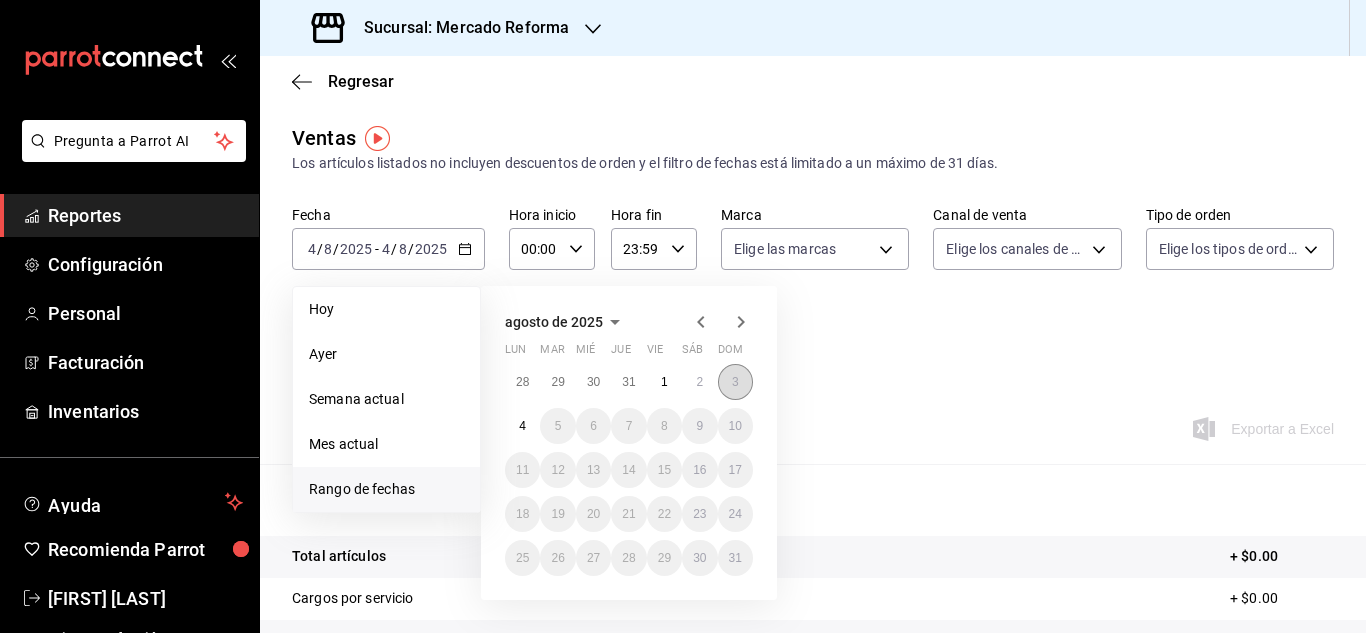 click on "3" at bounding box center [735, 382] 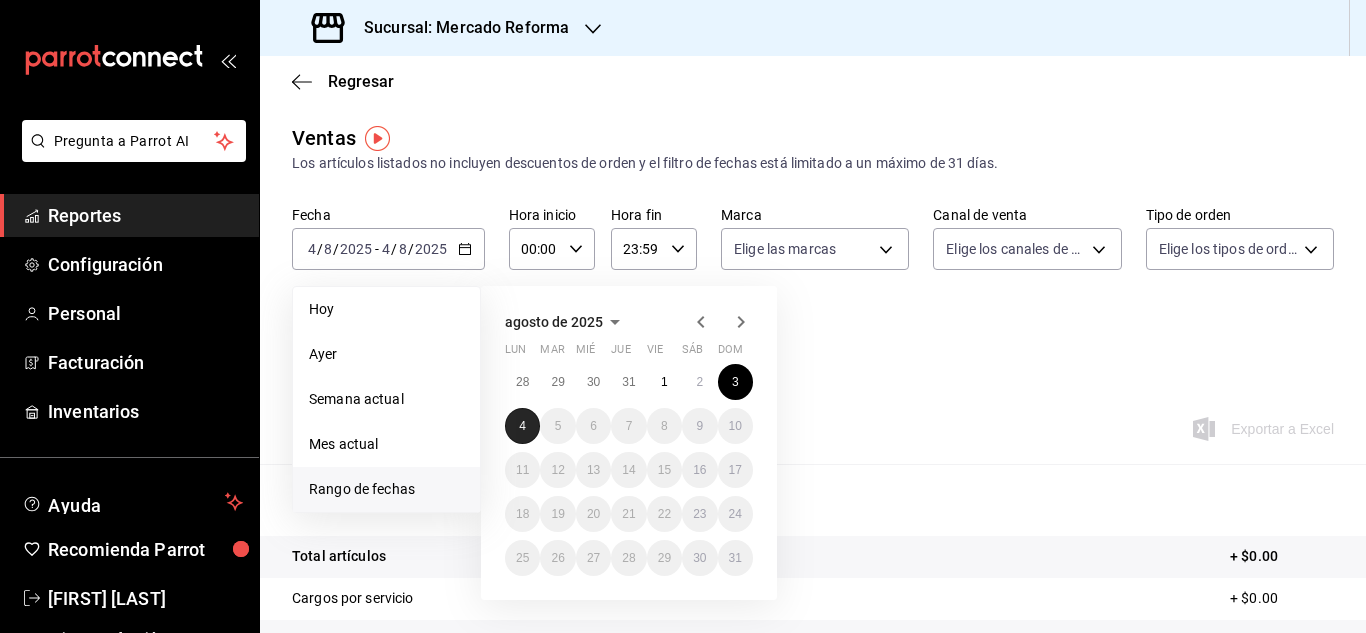 click on "4" at bounding box center [522, 426] 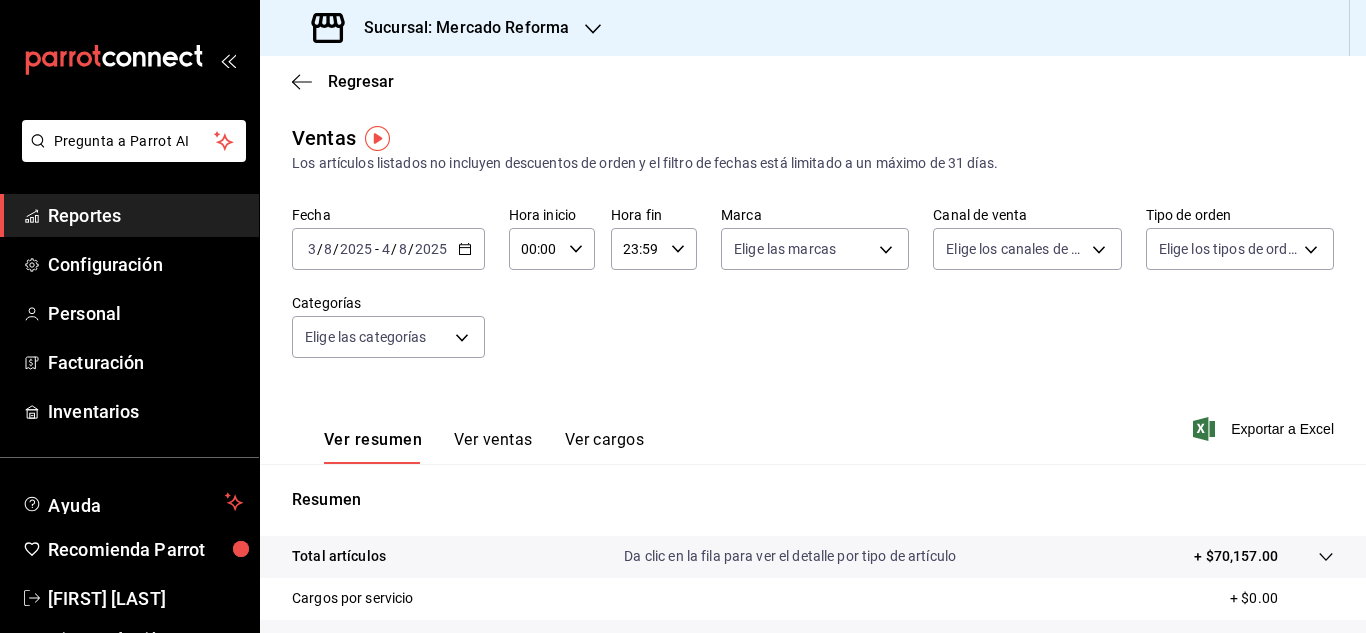click 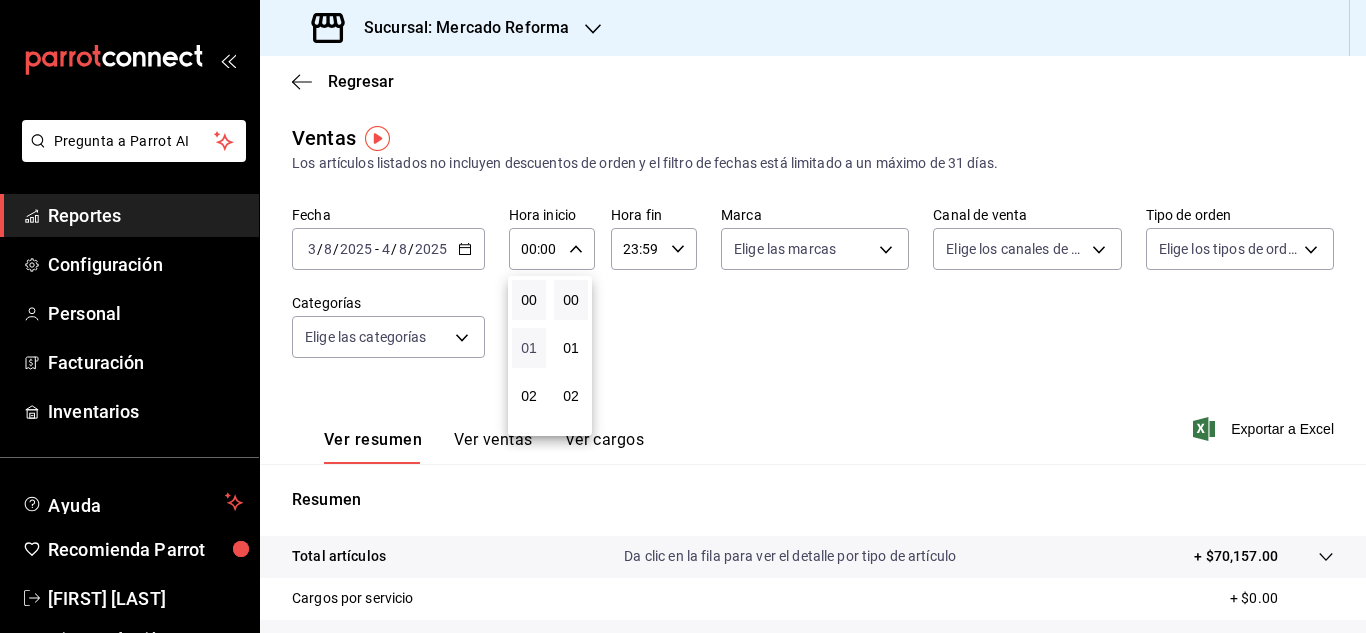 scroll, scrollTop: 100, scrollLeft: 0, axis: vertical 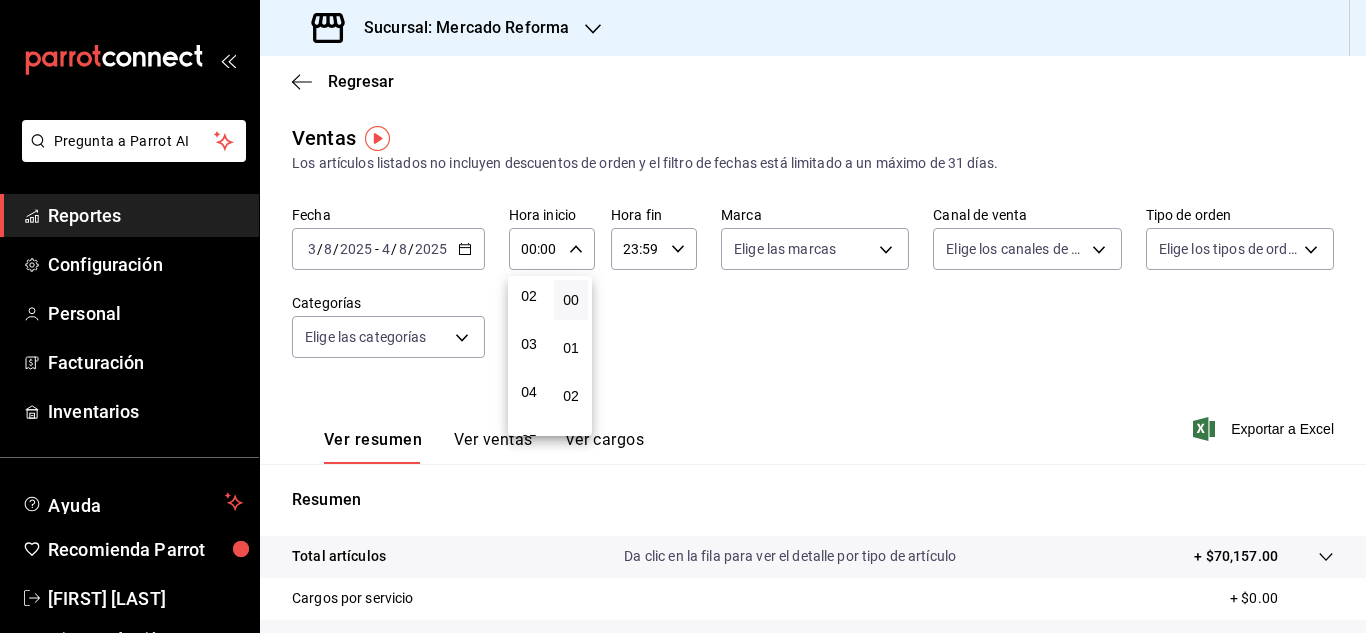click on "03" at bounding box center (529, 344) 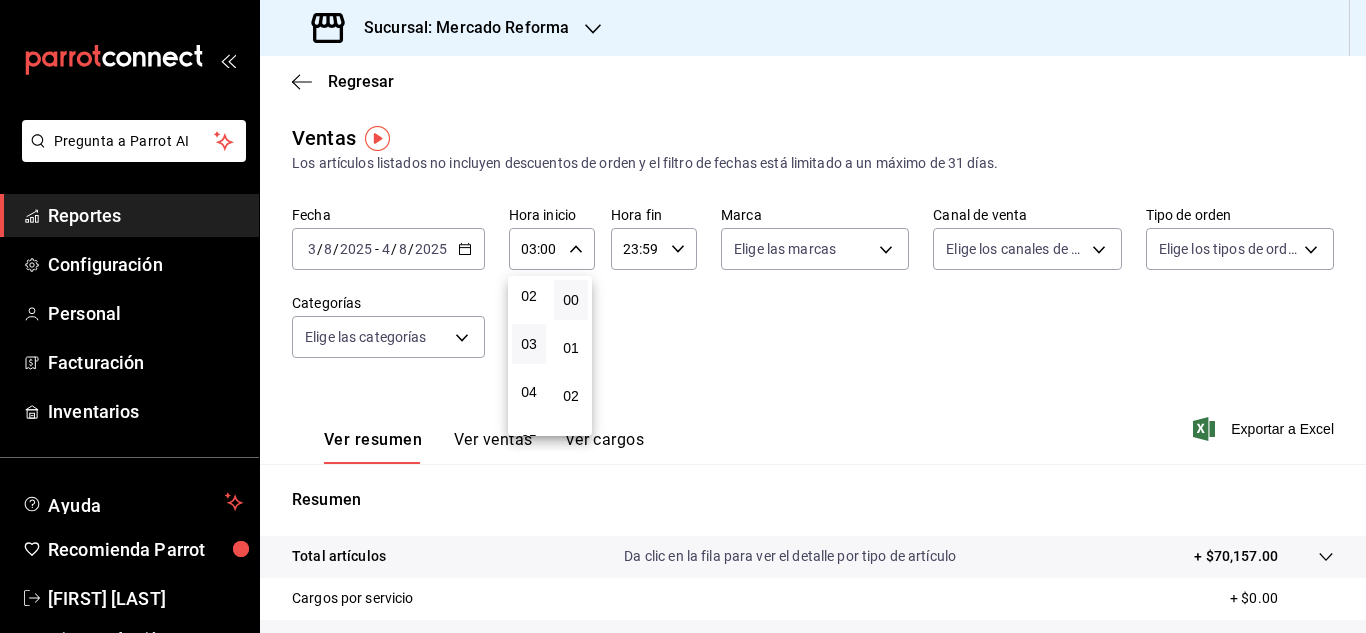 drag, startPoint x: 1356, startPoint y: 316, endPoint x: 1364, endPoint y: 547, distance: 231.13849 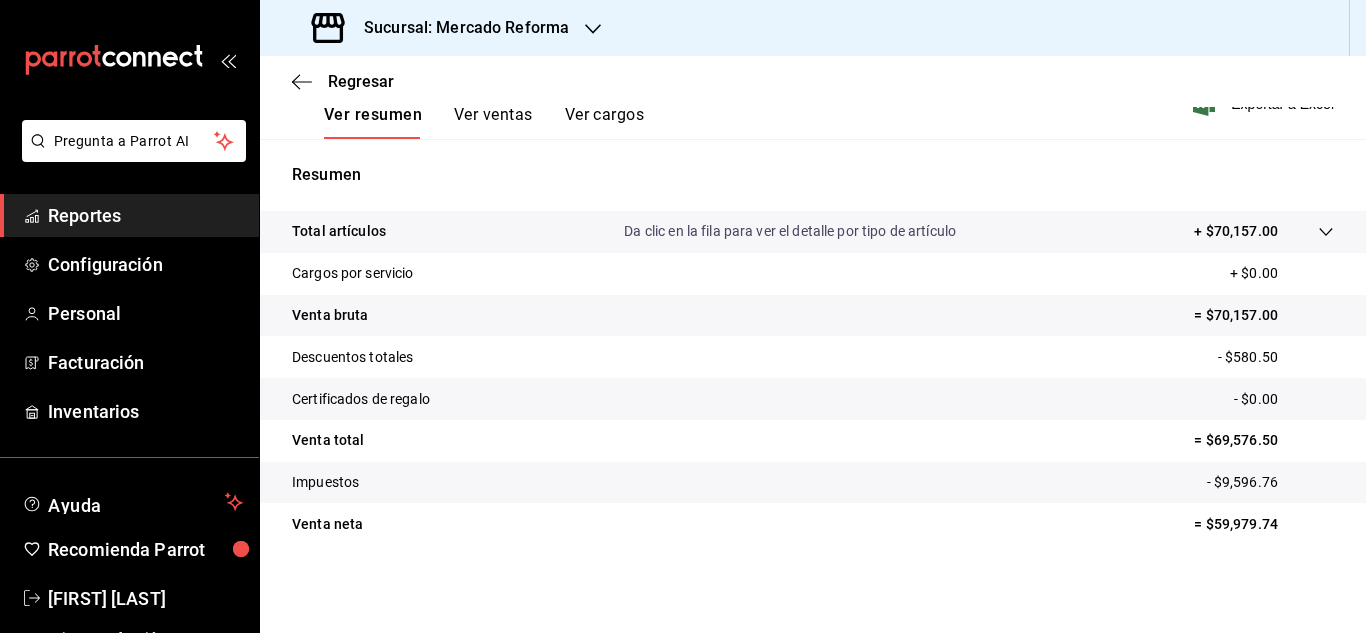 scroll, scrollTop: 0, scrollLeft: 0, axis: both 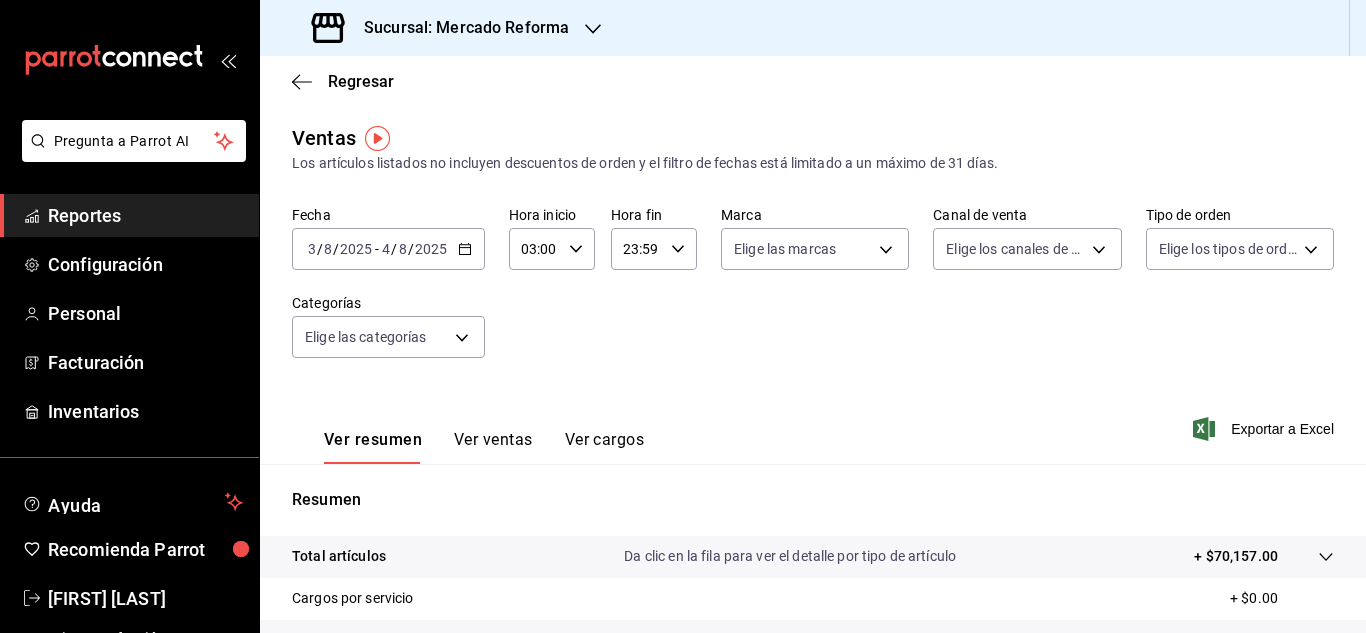 click on "Reportes" at bounding box center (145, 215) 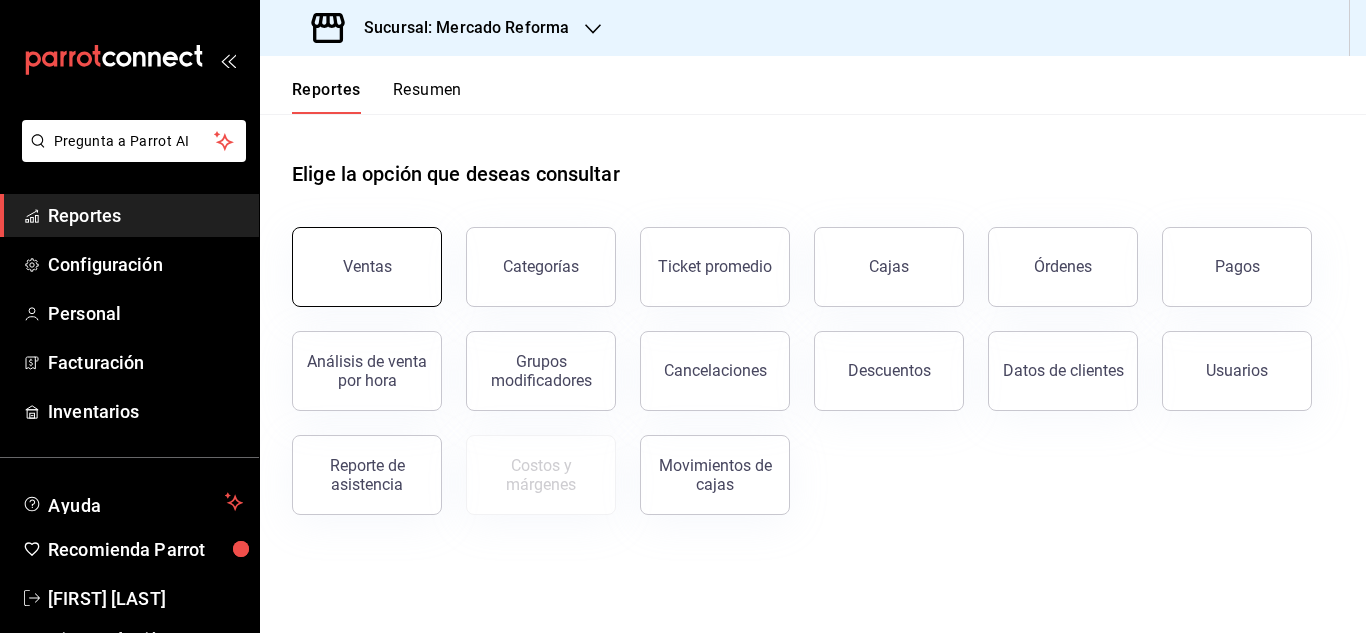 click on "Ventas" at bounding box center [367, 267] 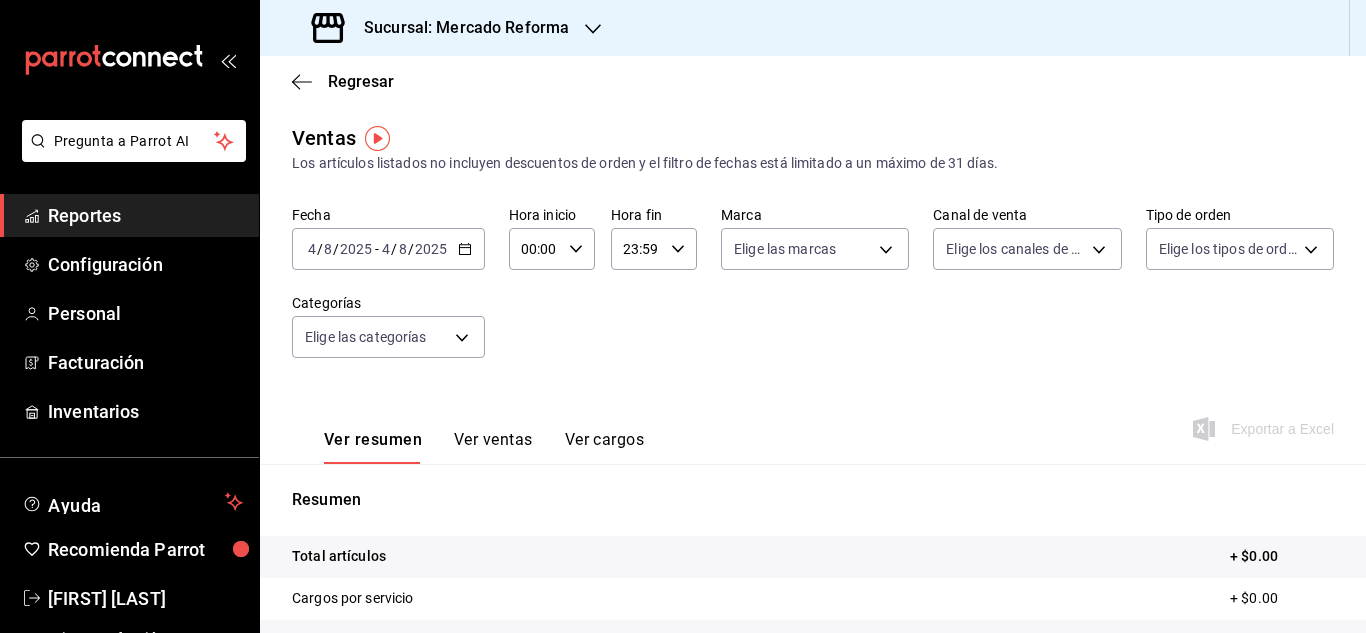 click on "2025-08-04 4 / 8 / 2025 - 2025-08-04 4 / 8 / 2025" at bounding box center (388, 249) 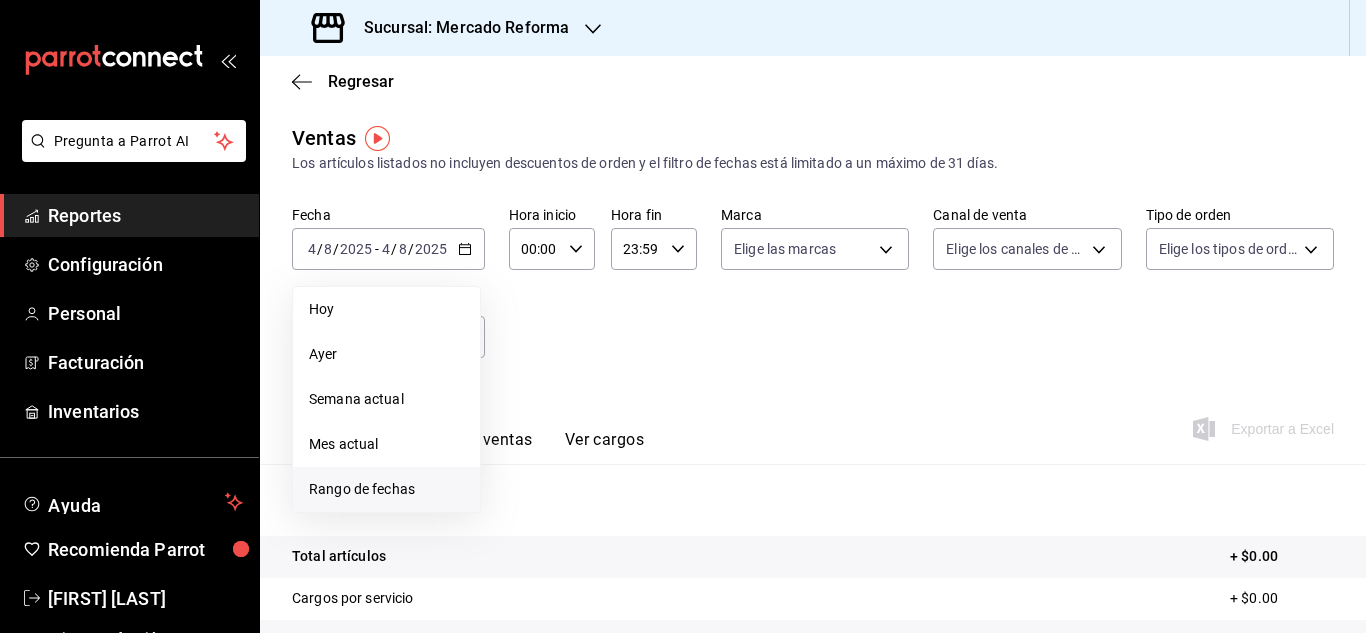 click on "Rango de fechas" at bounding box center [386, 489] 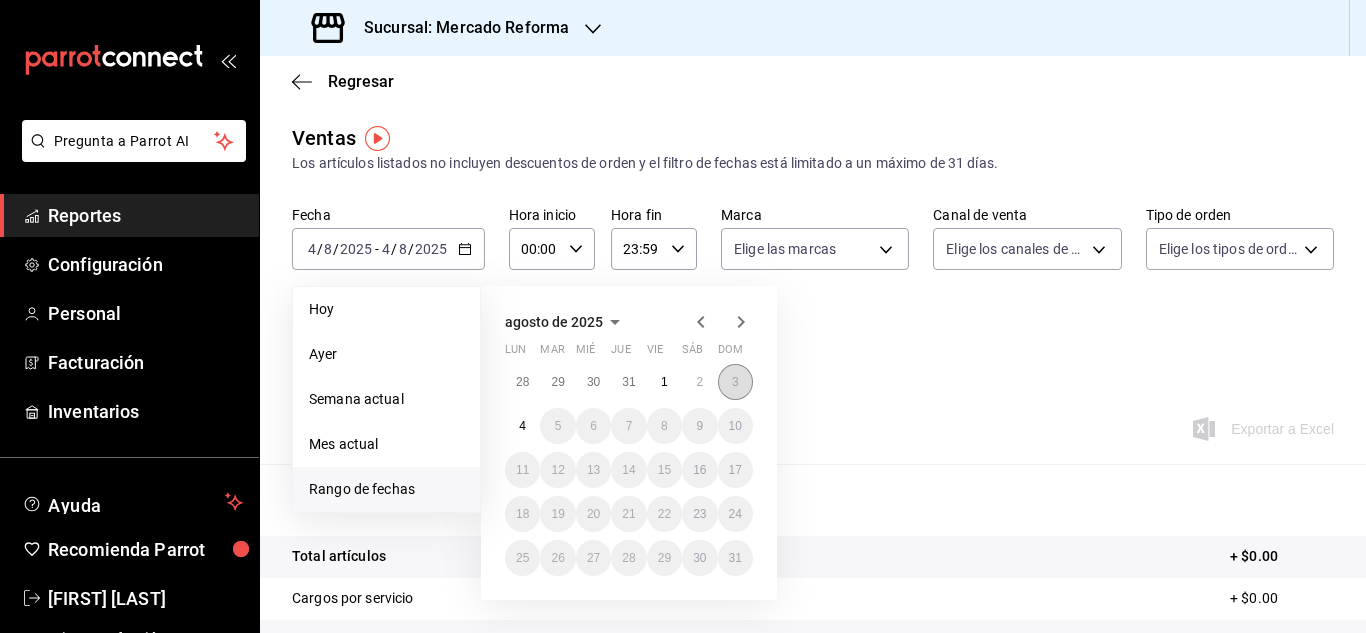 click on "3" at bounding box center [735, 382] 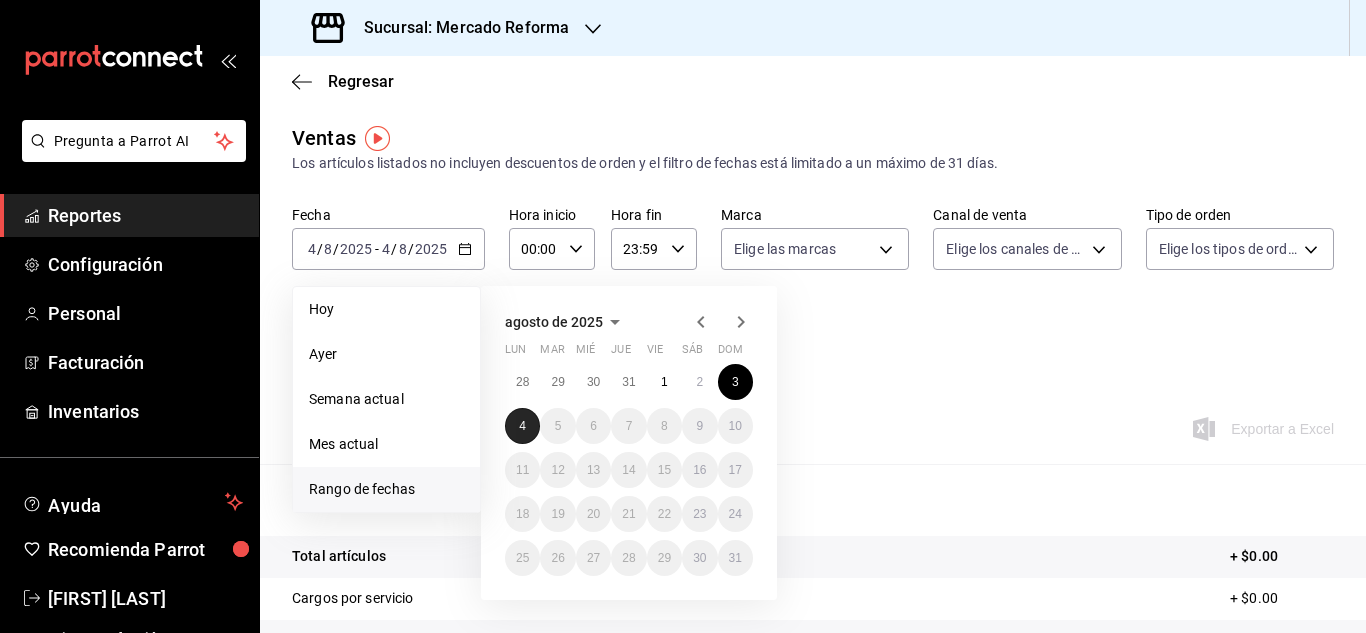 click on "4" at bounding box center [522, 426] 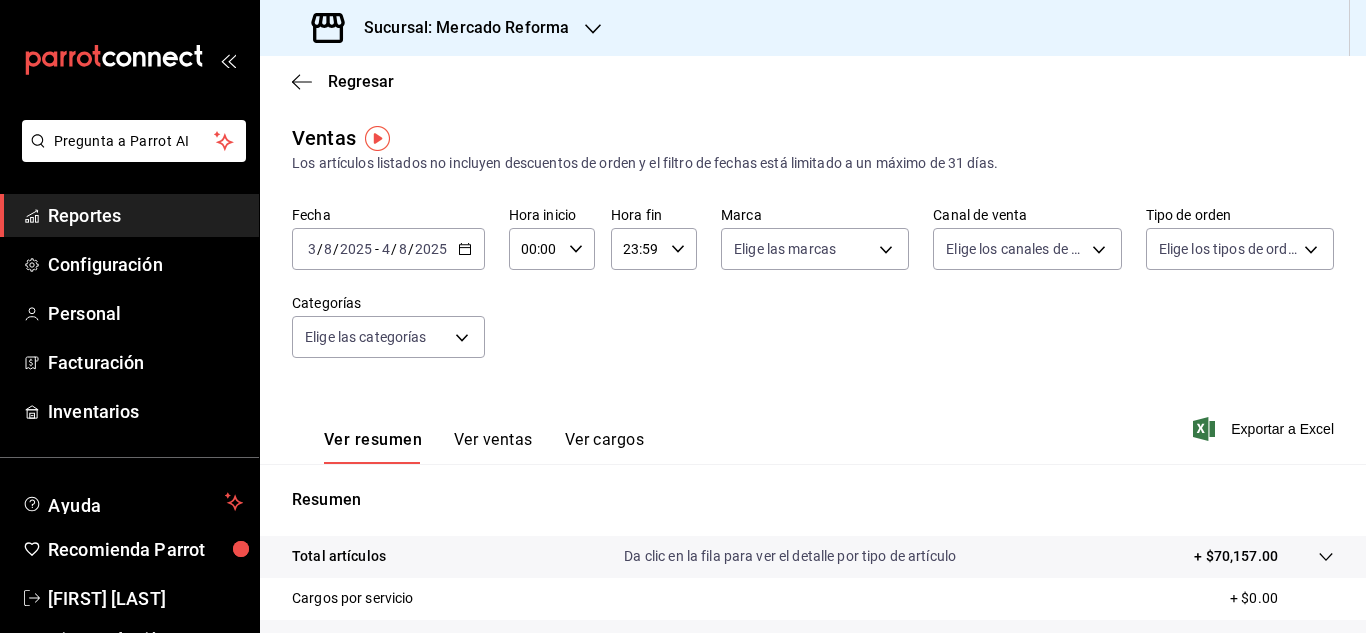 click 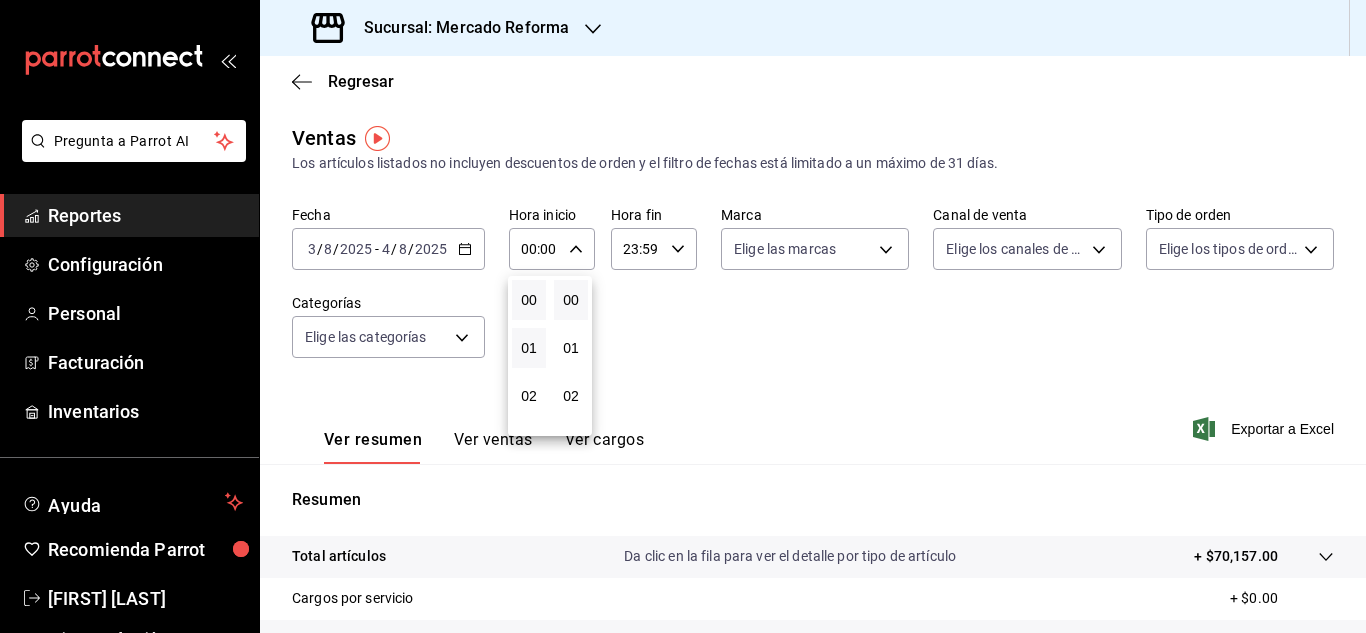 scroll, scrollTop: 100, scrollLeft: 0, axis: vertical 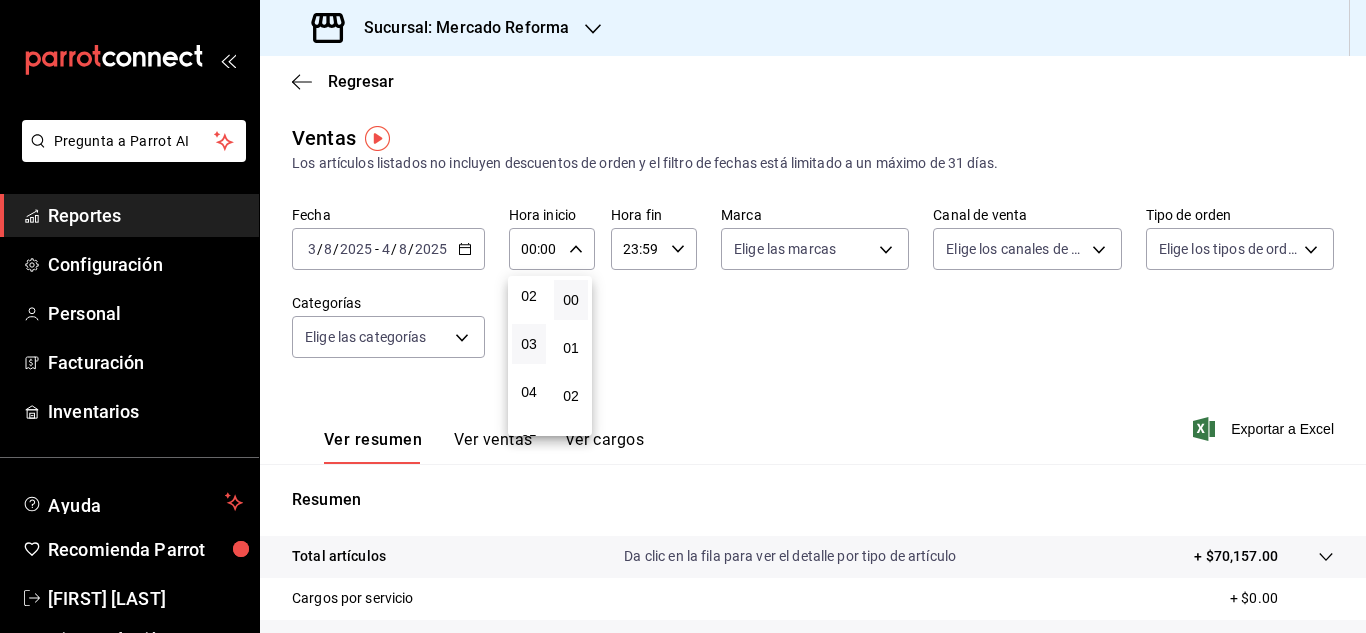 click on "03" at bounding box center [529, 344] 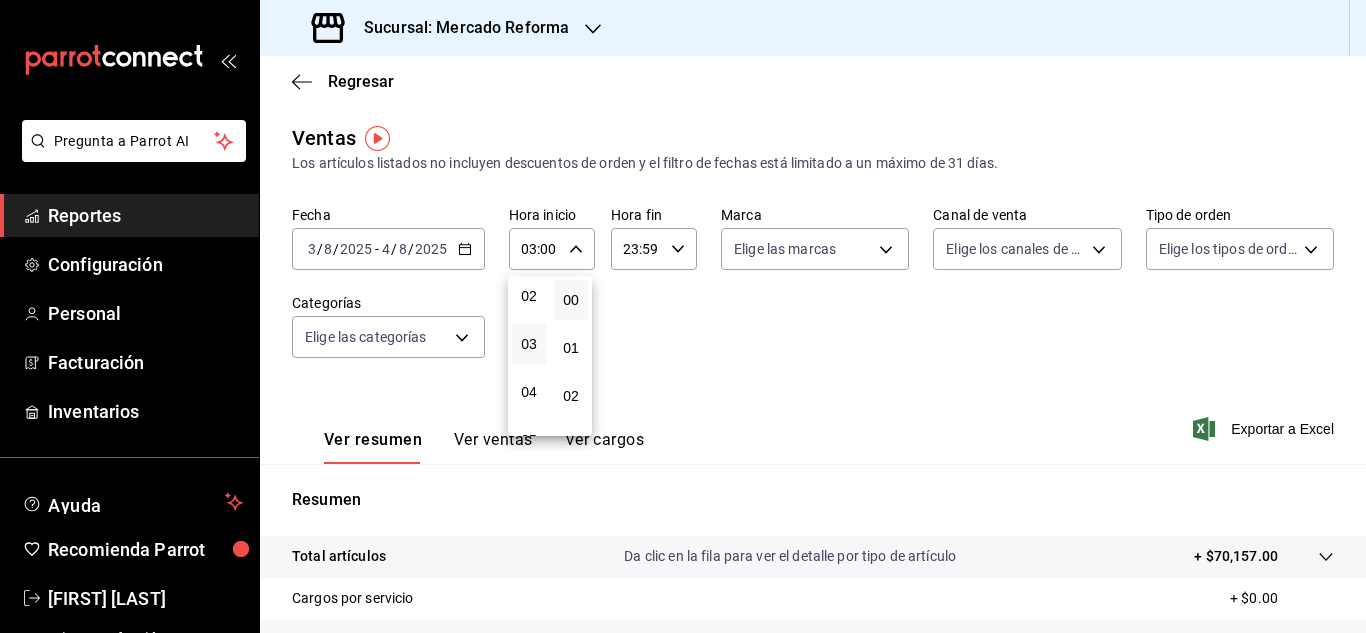 click at bounding box center [683, 316] 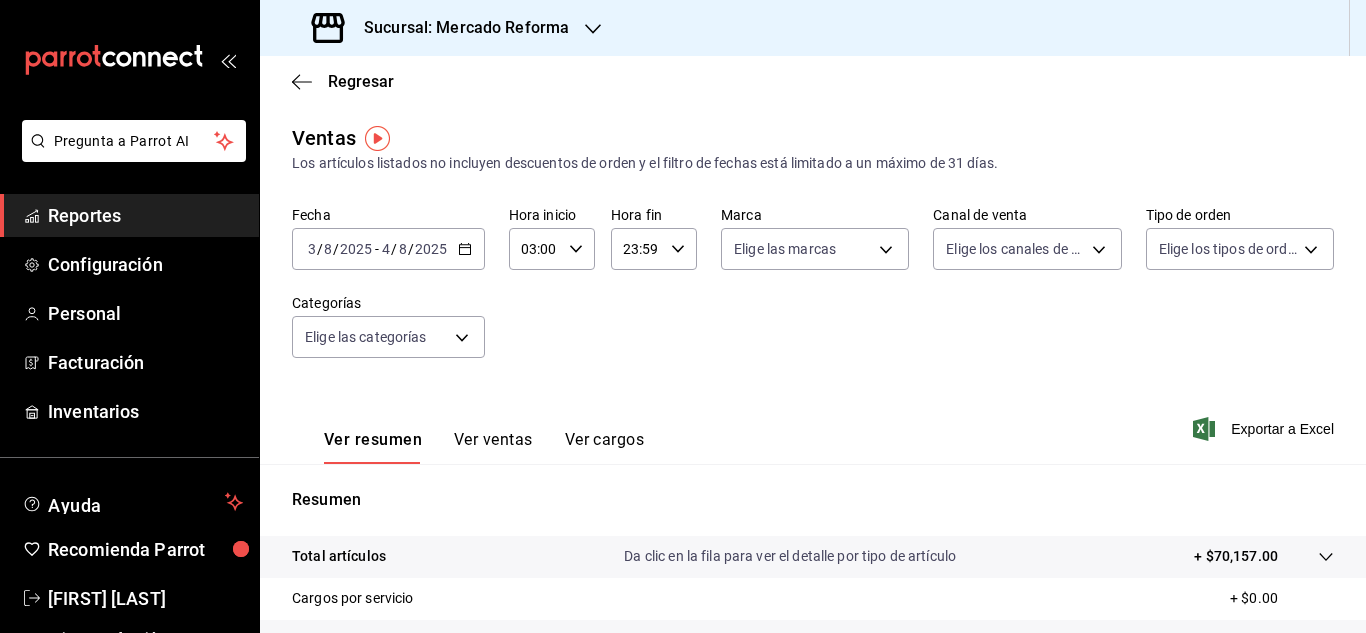 click 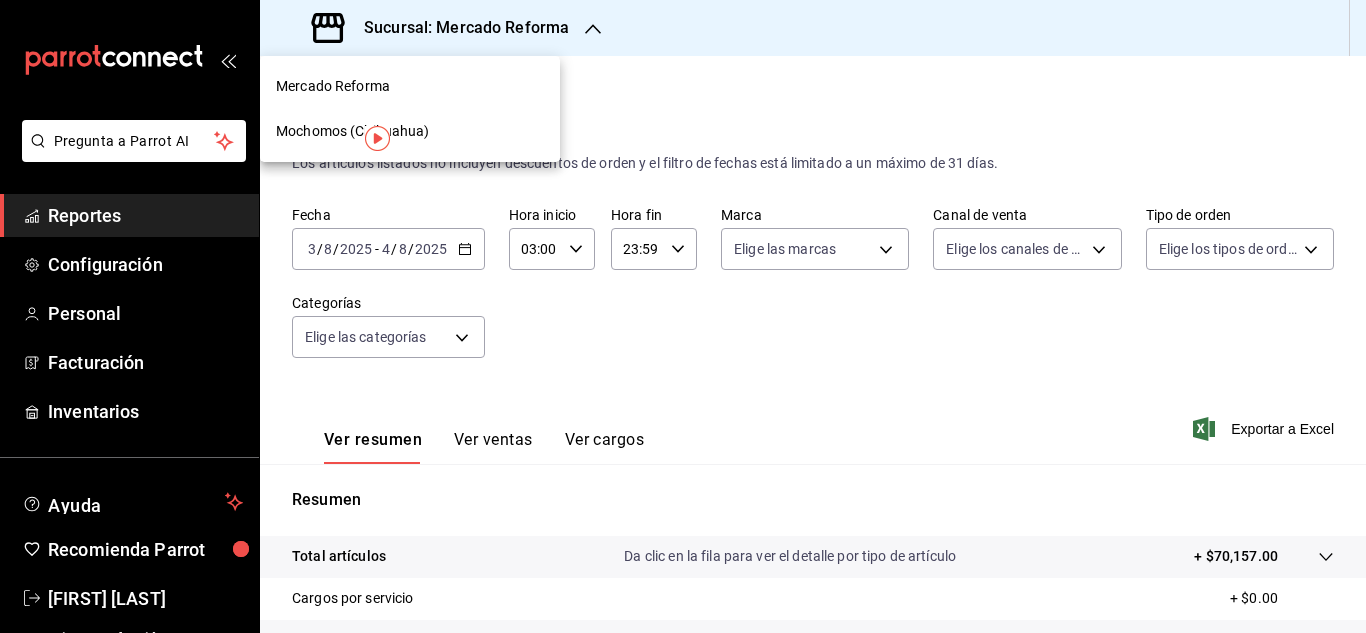 click on "Mochomos (Chihuahua)" at bounding box center [353, 131] 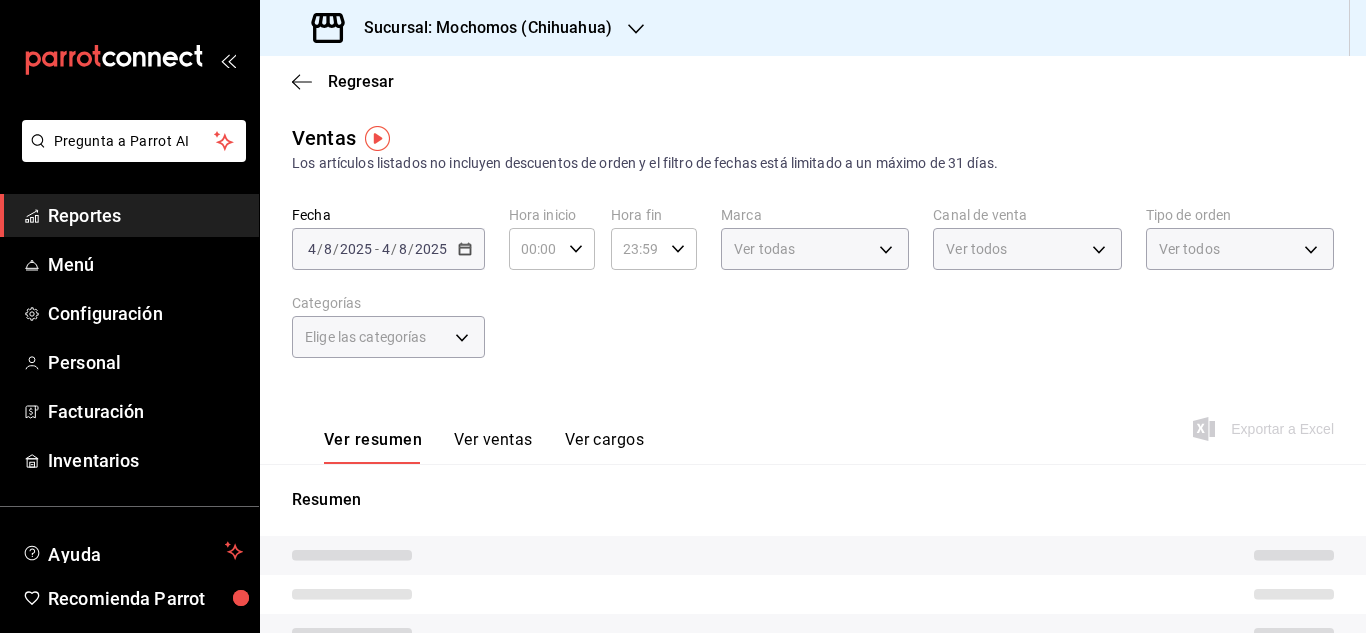 type on "03:00" 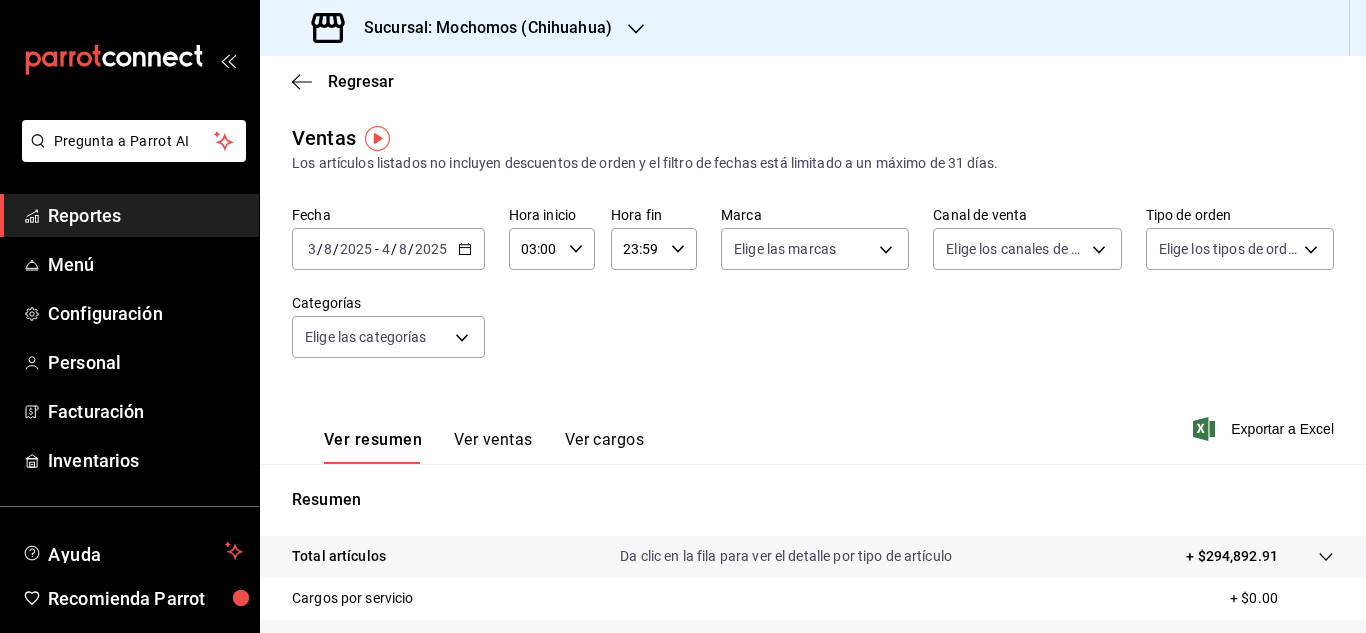 click on "3" at bounding box center (312, 249) 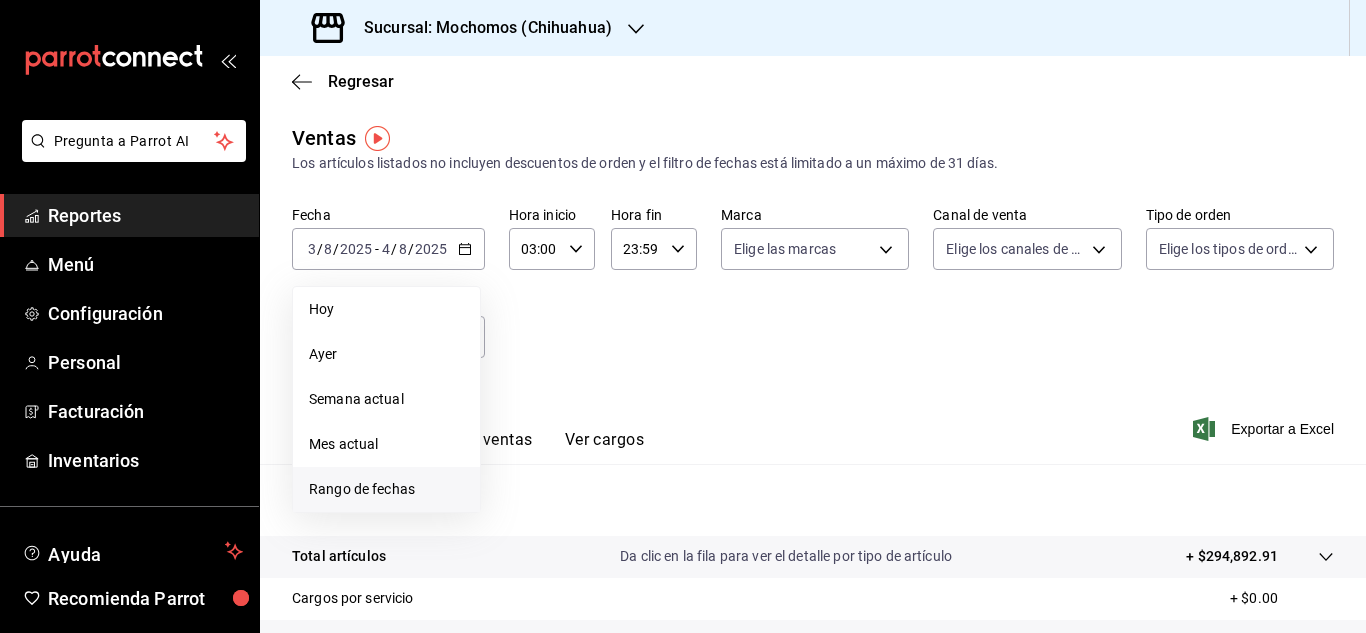 click on "Rango de fechas" at bounding box center (386, 489) 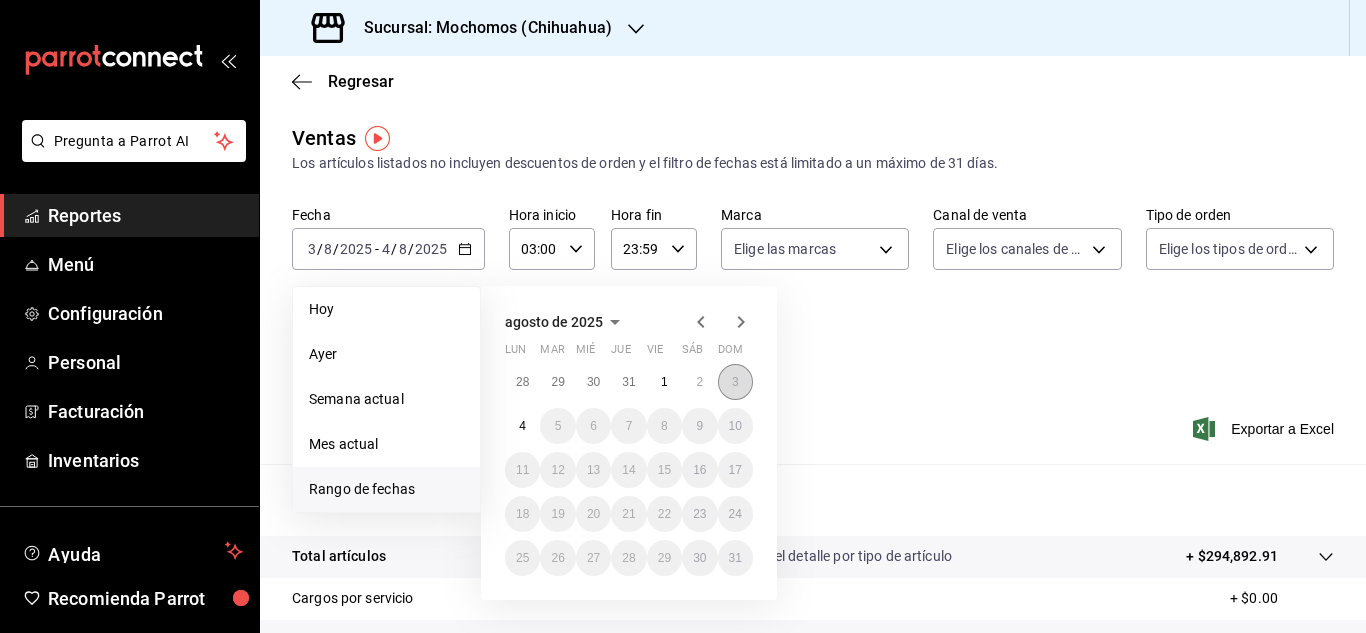 click on "3" at bounding box center (735, 382) 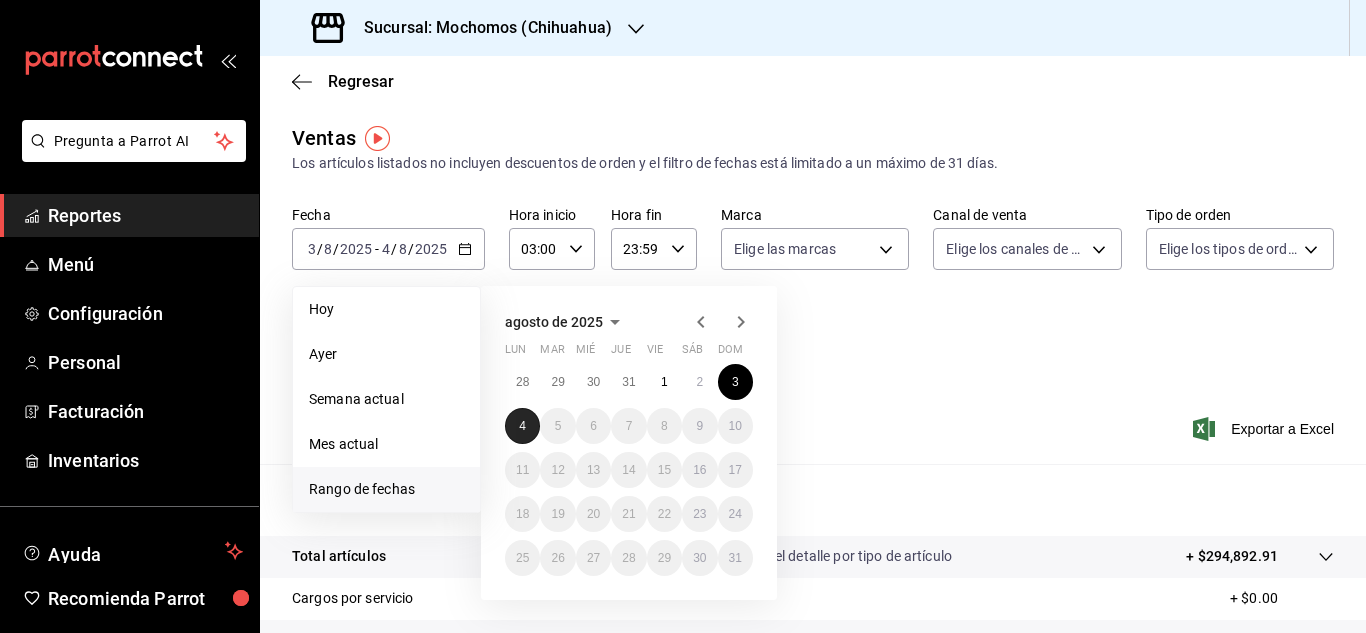 click on "4" at bounding box center (522, 426) 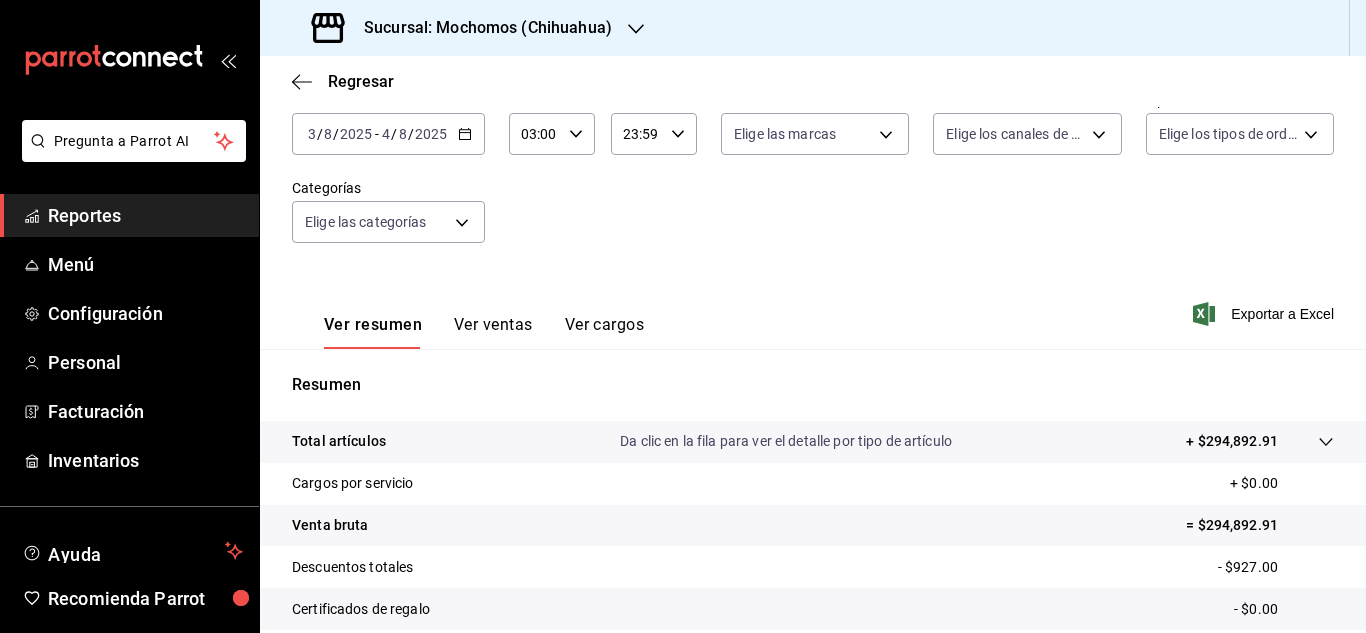 scroll, scrollTop: 293, scrollLeft: 0, axis: vertical 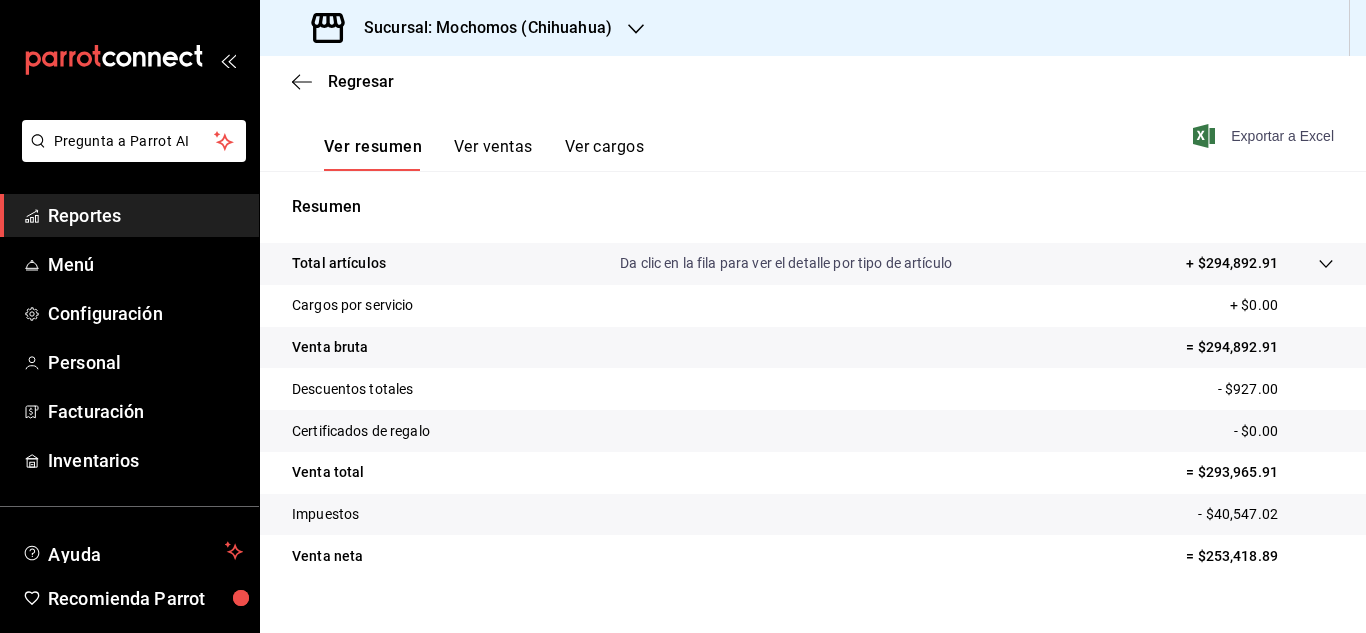 click 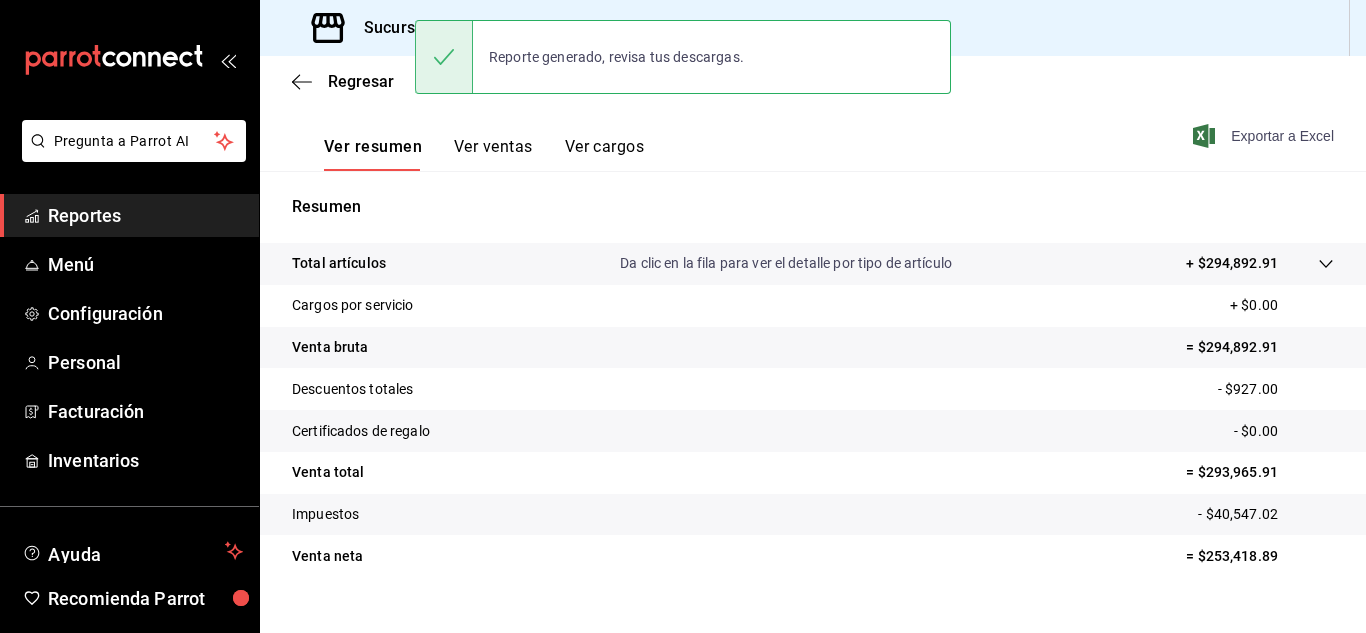 click on "Reportes" at bounding box center (145, 215) 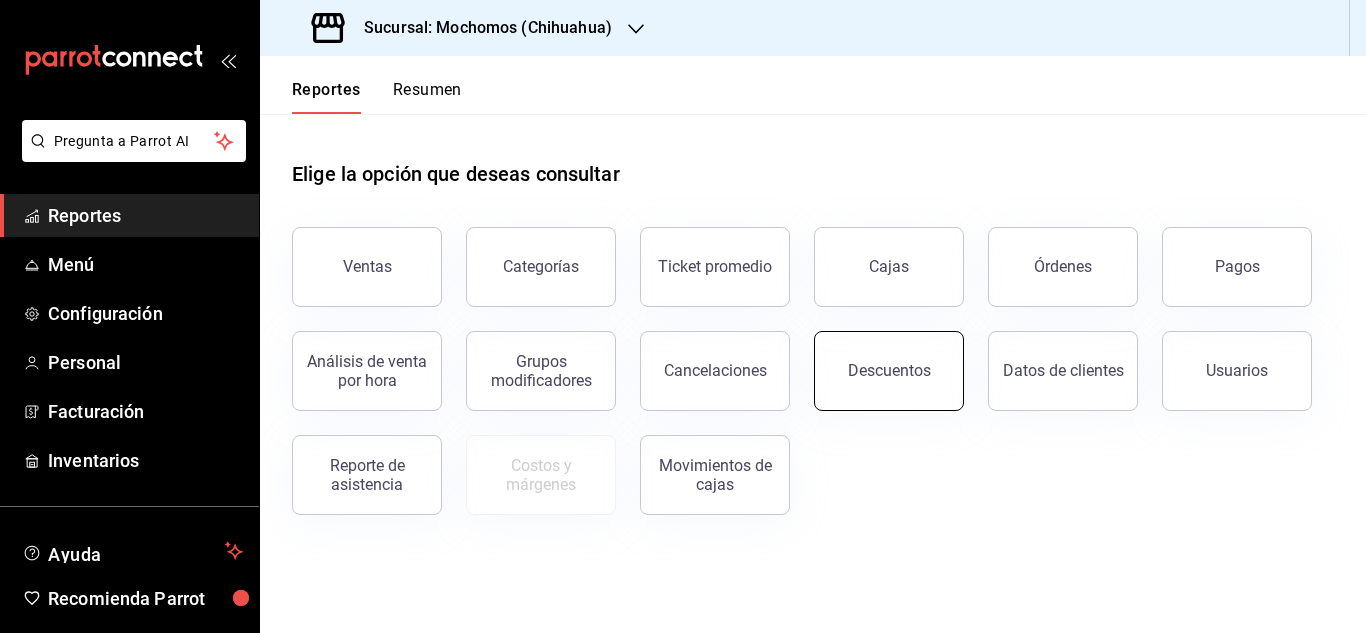click on "Descuentos" at bounding box center (889, 370) 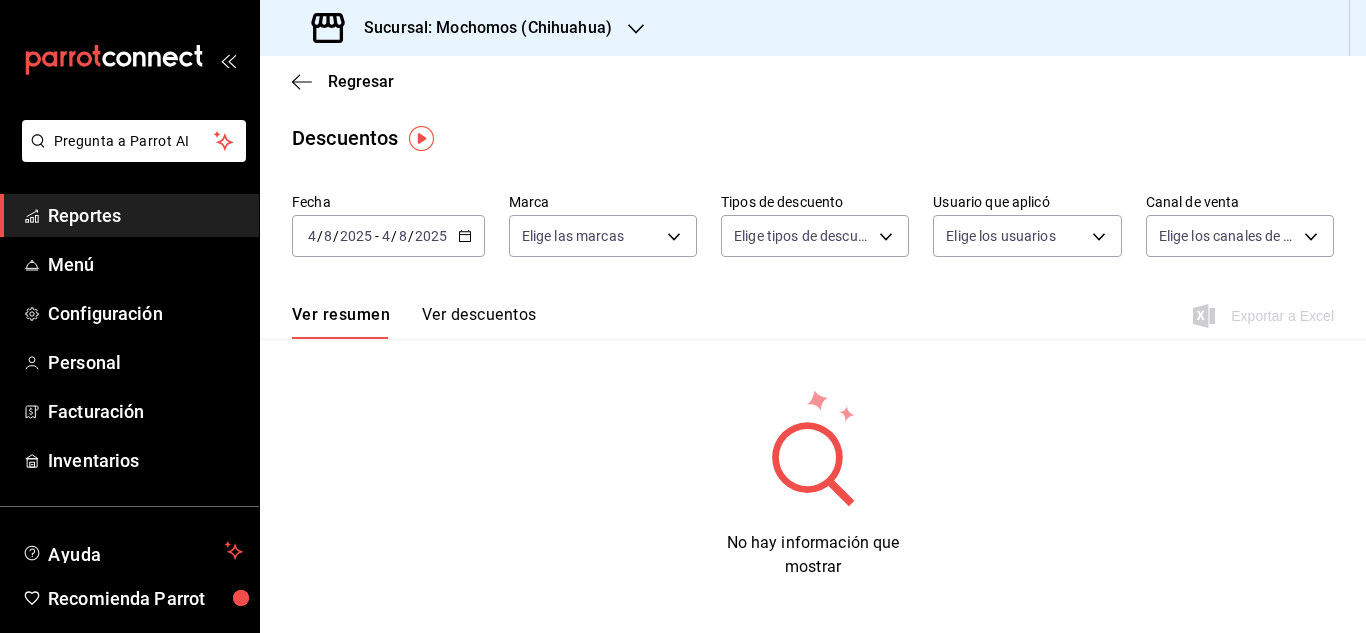 click on "4" at bounding box center [312, 236] 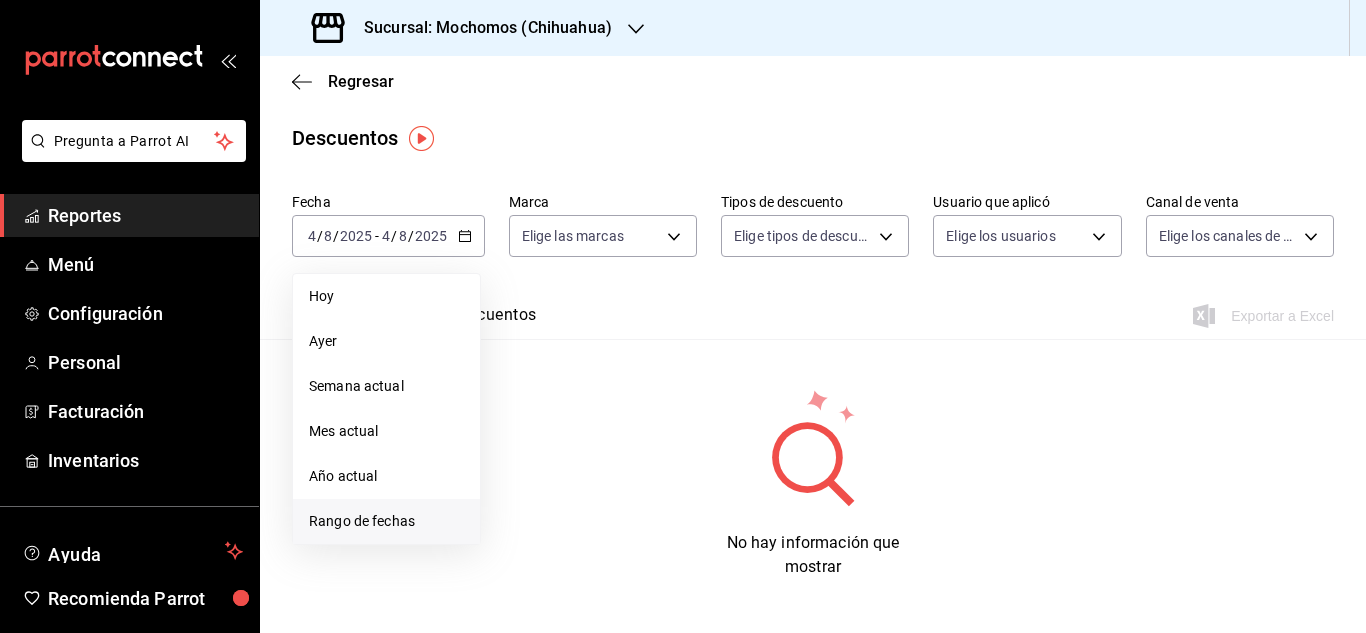 click on "Rango de fechas" at bounding box center (386, 521) 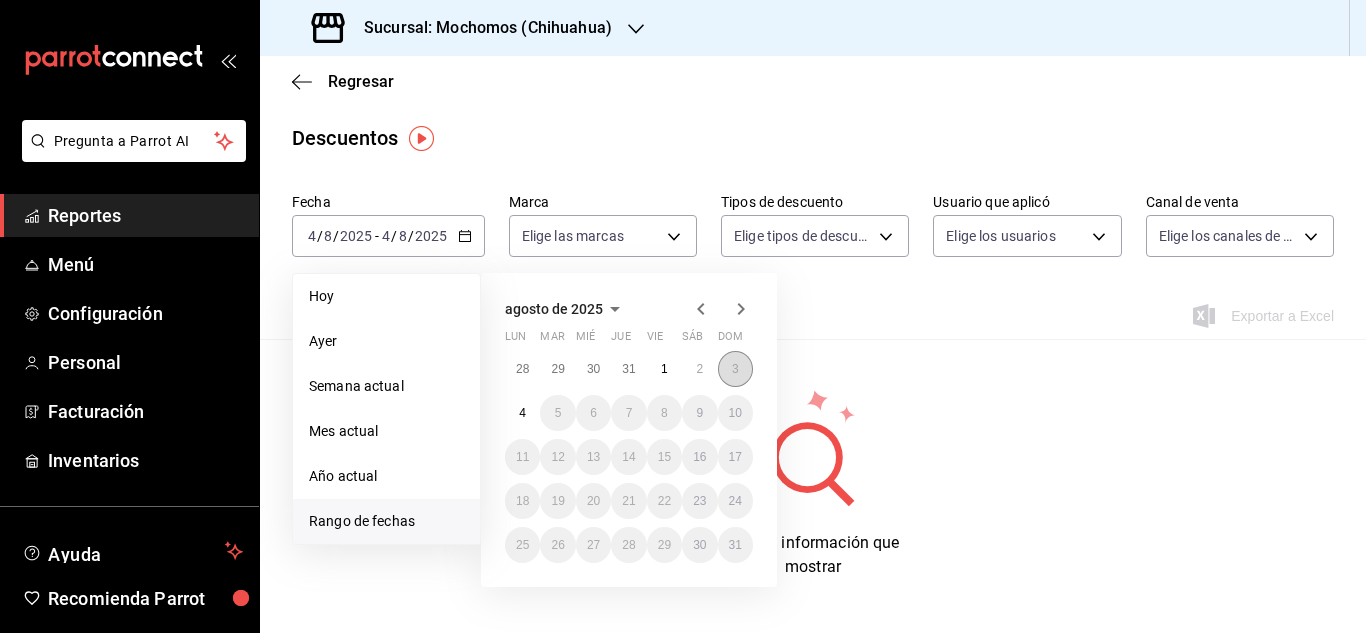 click on "3" at bounding box center [735, 369] 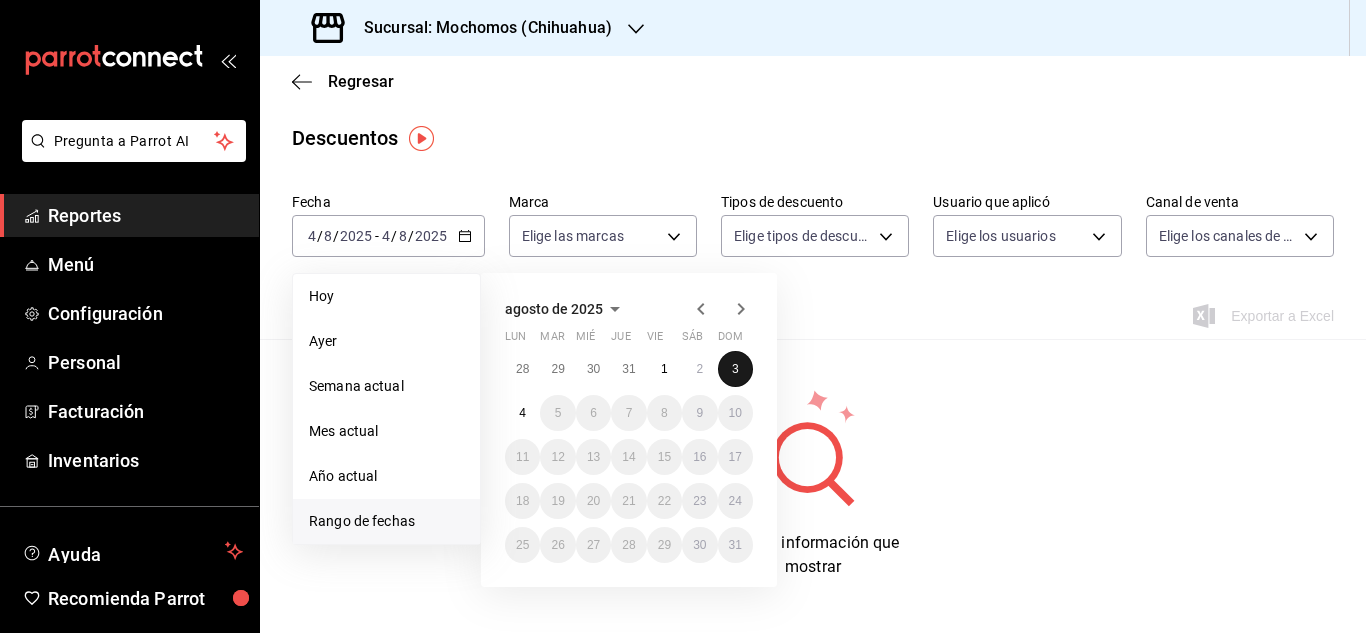 click on "3" at bounding box center [735, 369] 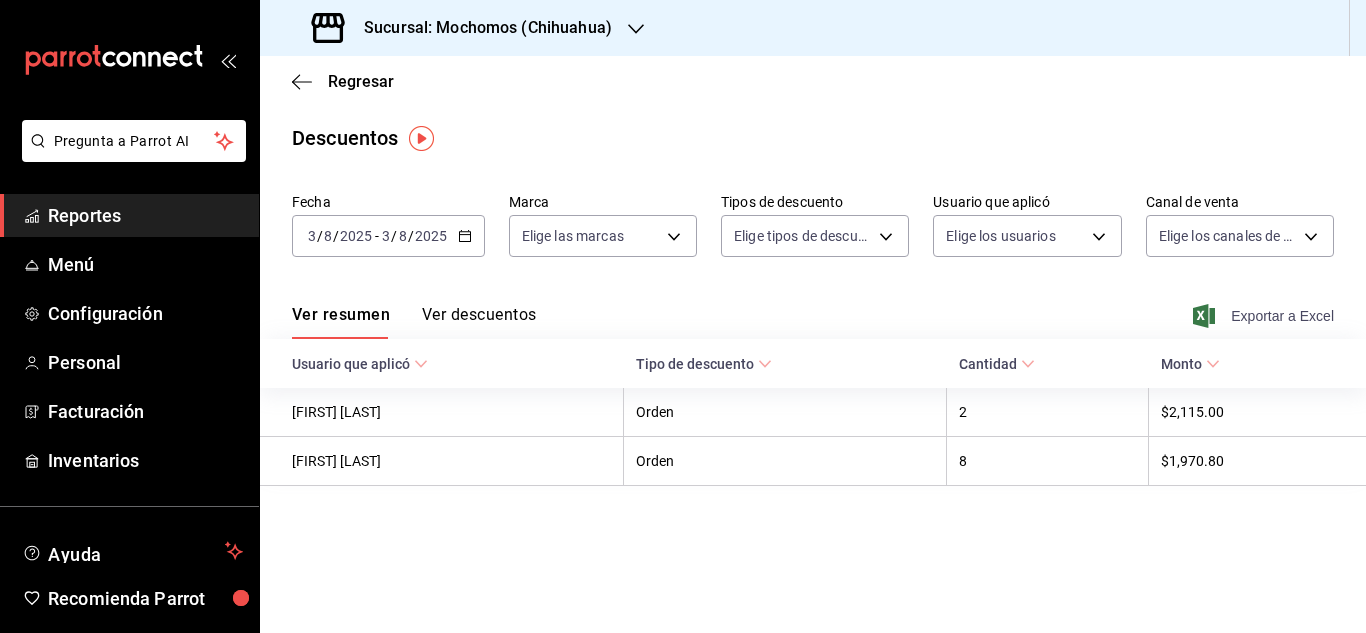 click 